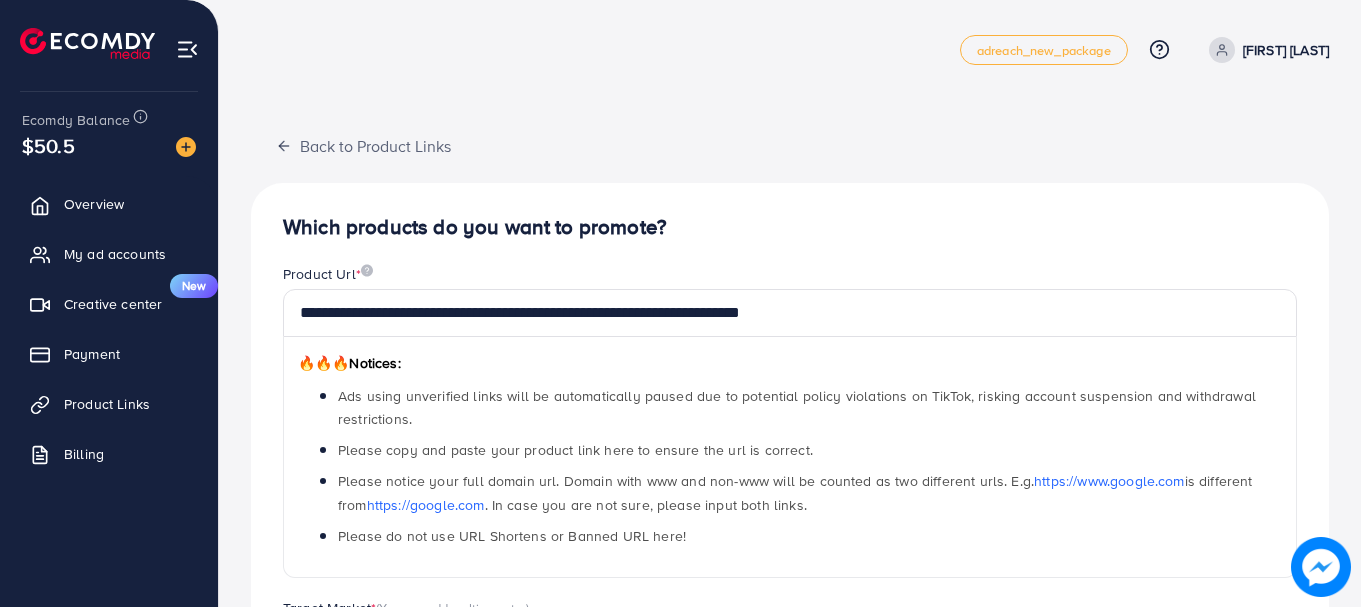 scroll, scrollTop: 610, scrollLeft: 0, axis: vertical 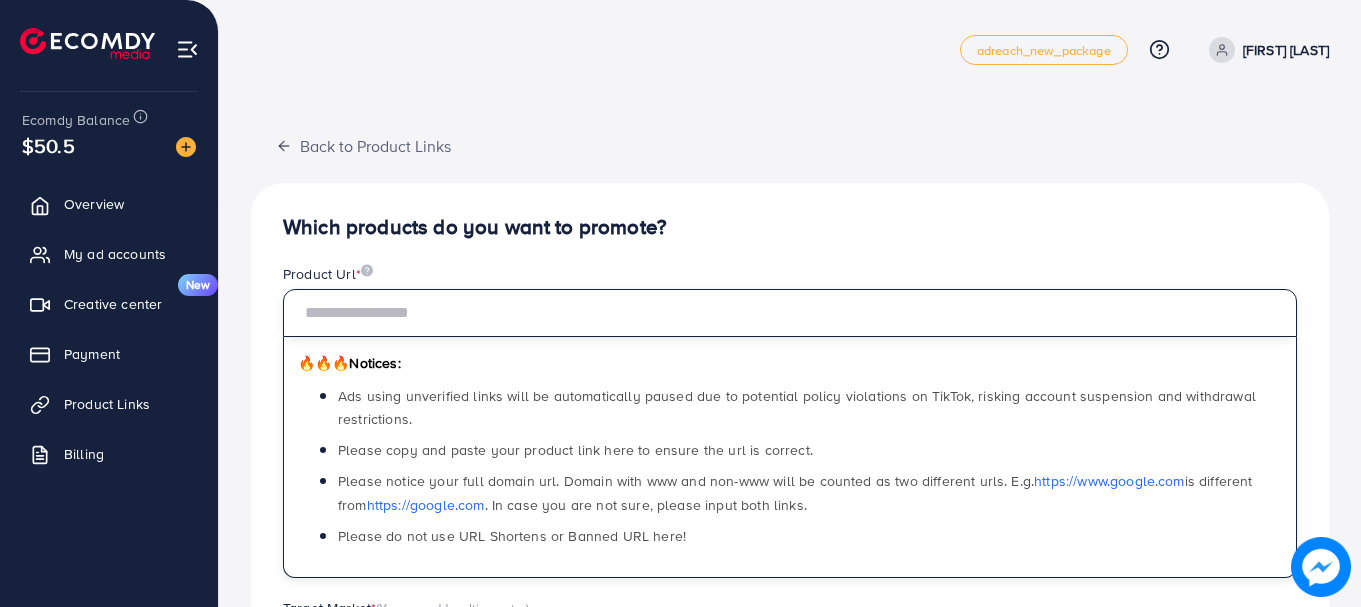 click at bounding box center (790, 313) 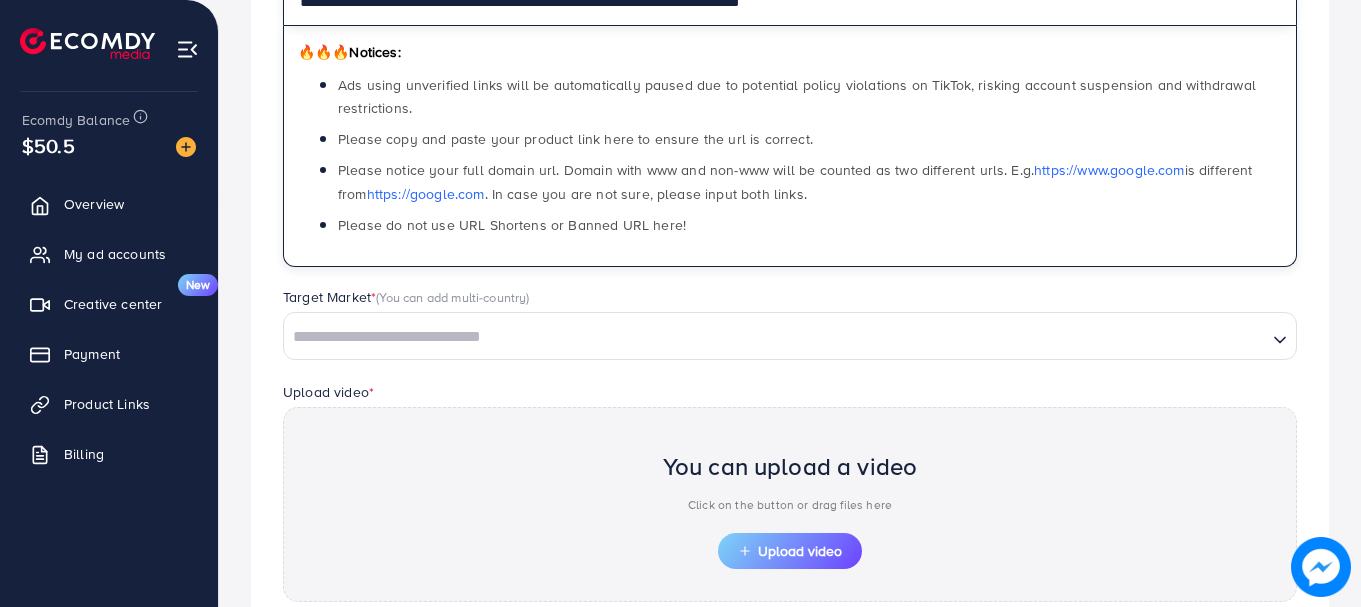 scroll, scrollTop: 337, scrollLeft: 0, axis: vertical 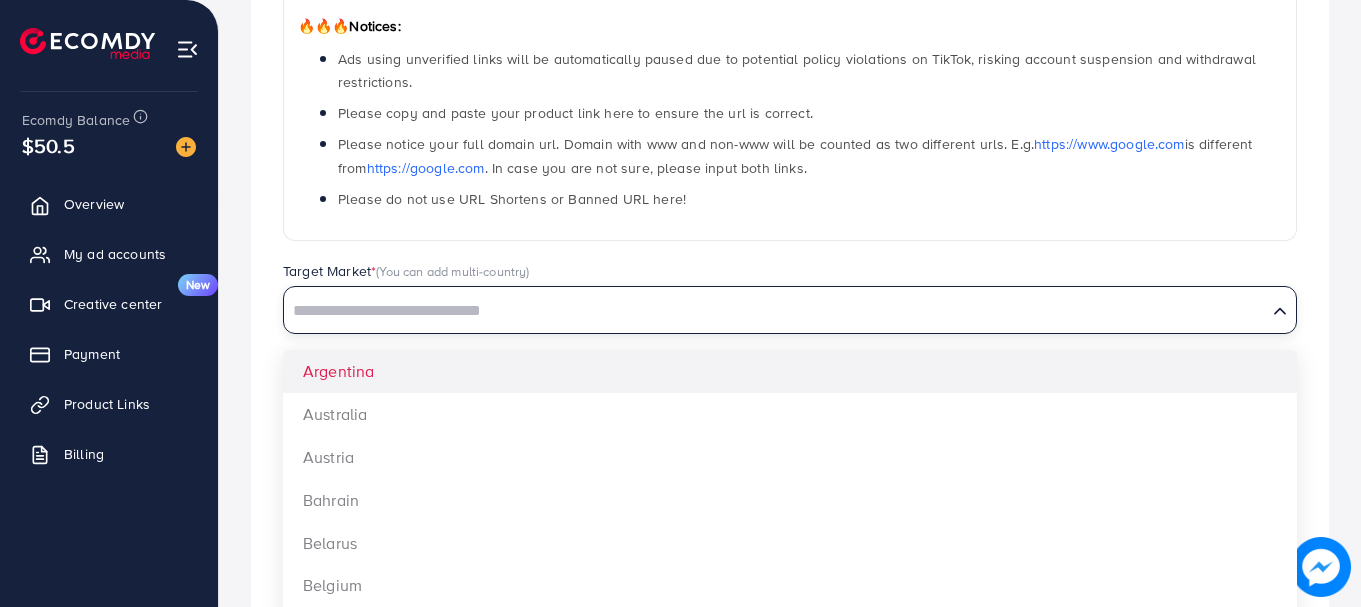 click at bounding box center [775, 311] 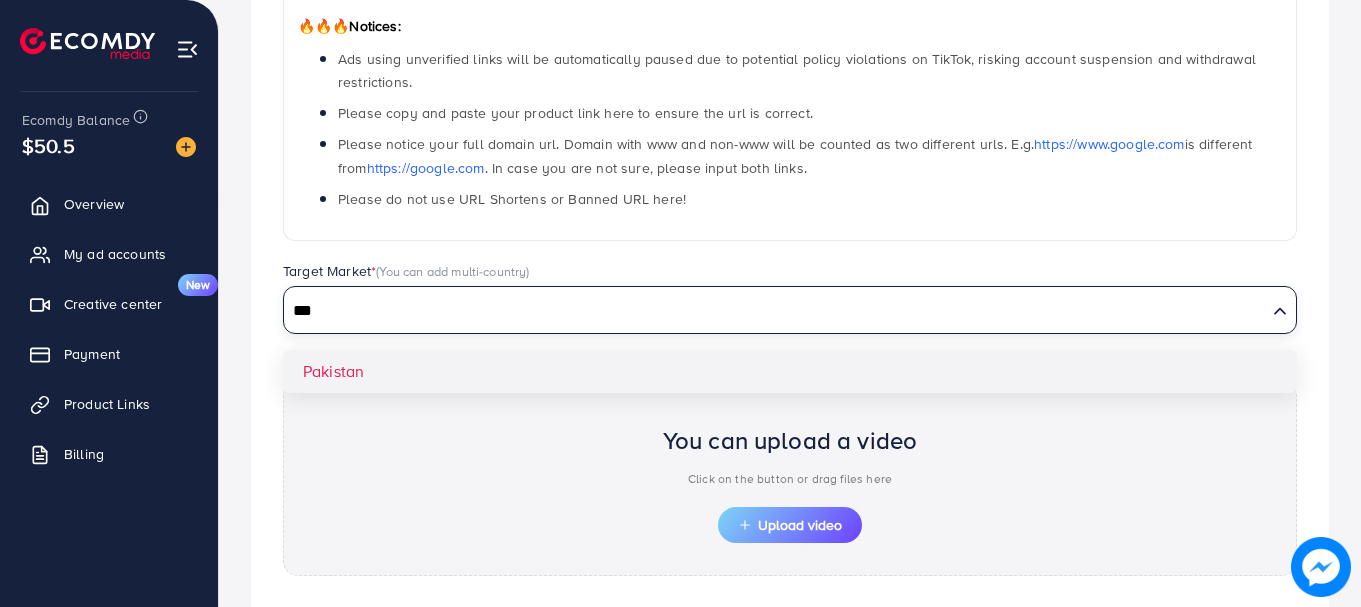 type on "***" 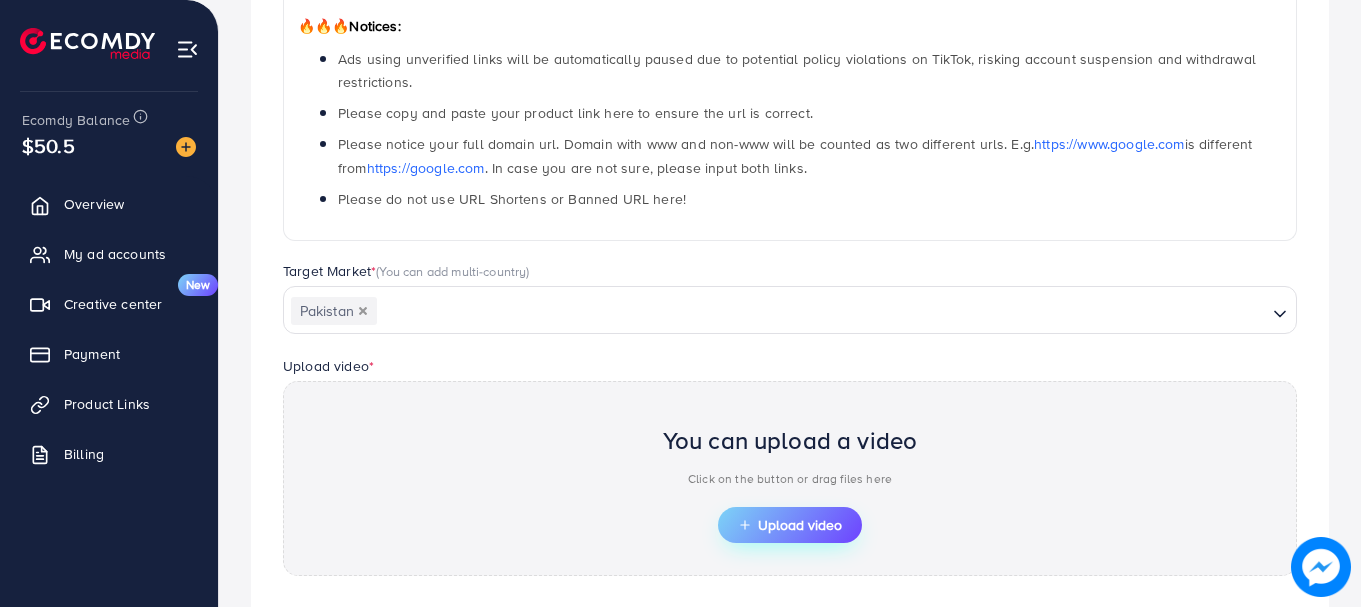 drag, startPoint x: 362, startPoint y: 375, endPoint x: 776, endPoint y: 528, distance: 441.3672 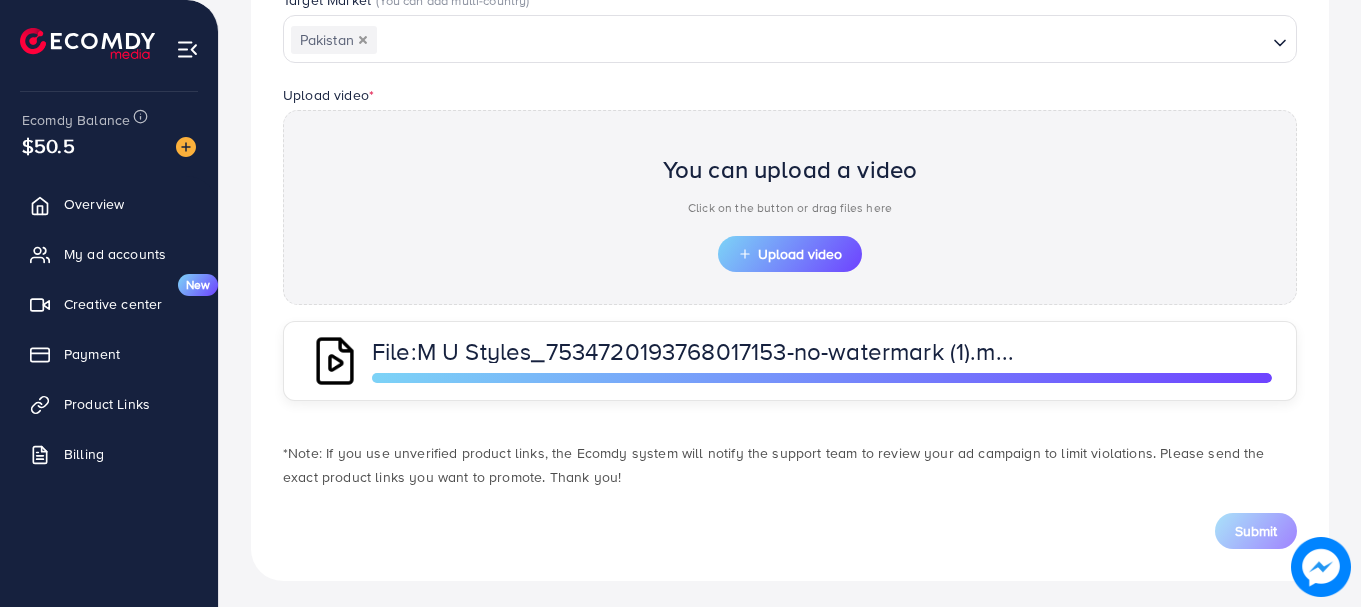 scroll, scrollTop: 614, scrollLeft: 0, axis: vertical 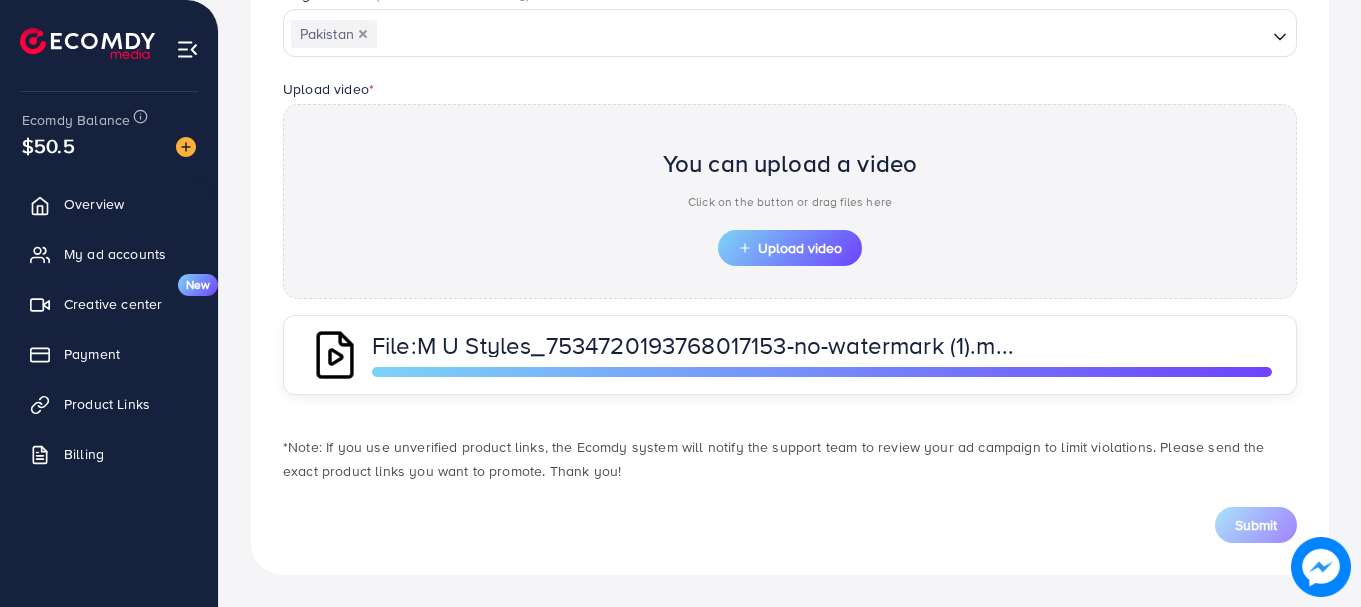 click on "*Note: If you use unverified product links, the Ecomdy system will notify the support team to review your ad campaign to limit violations. Please send the exact product links you want to promote. Thank you!   Submit" at bounding box center (790, 479) 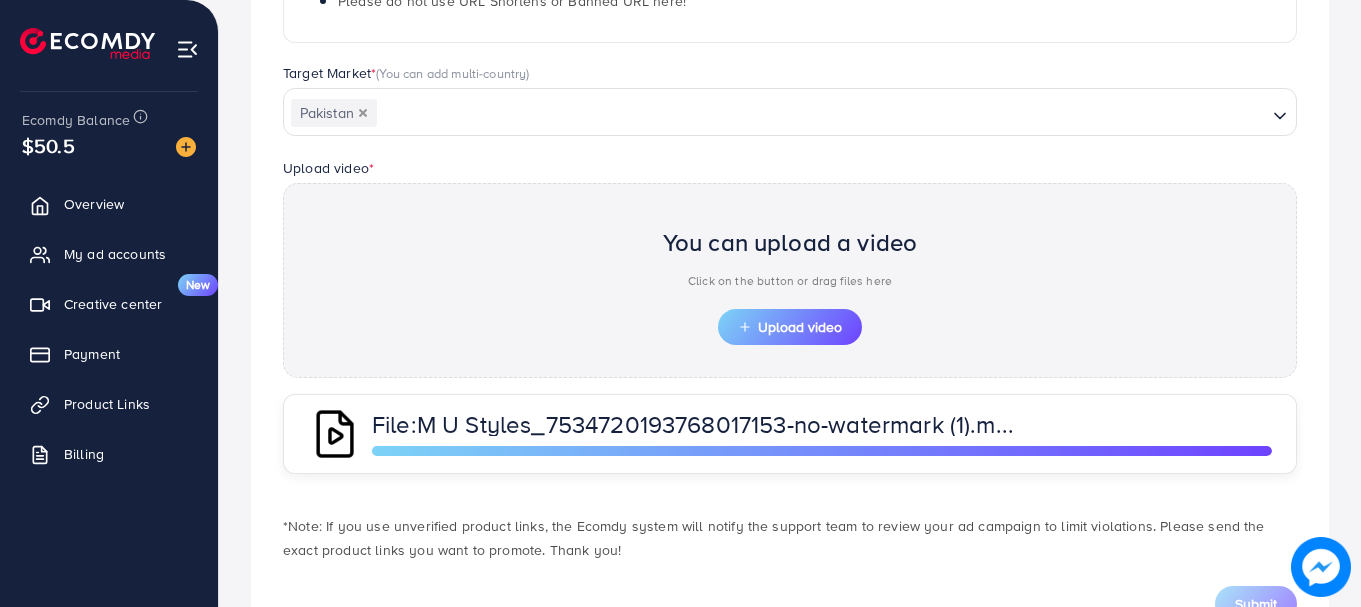 scroll, scrollTop: 614, scrollLeft: 0, axis: vertical 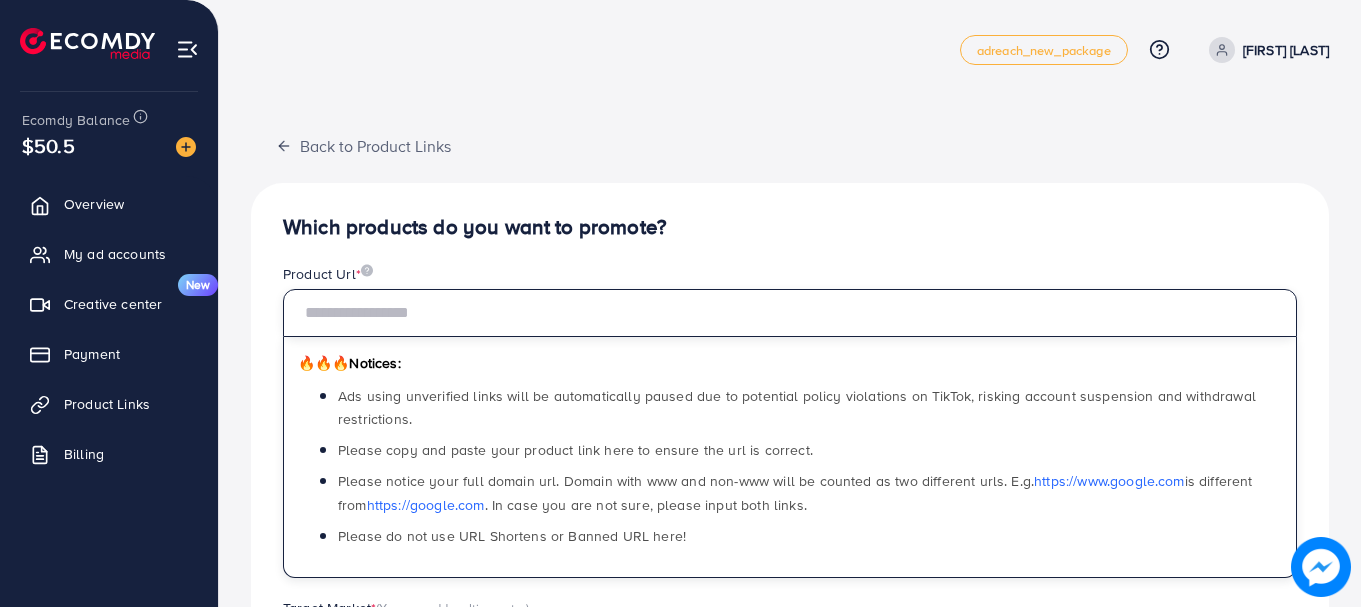 click at bounding box center [790, 313] 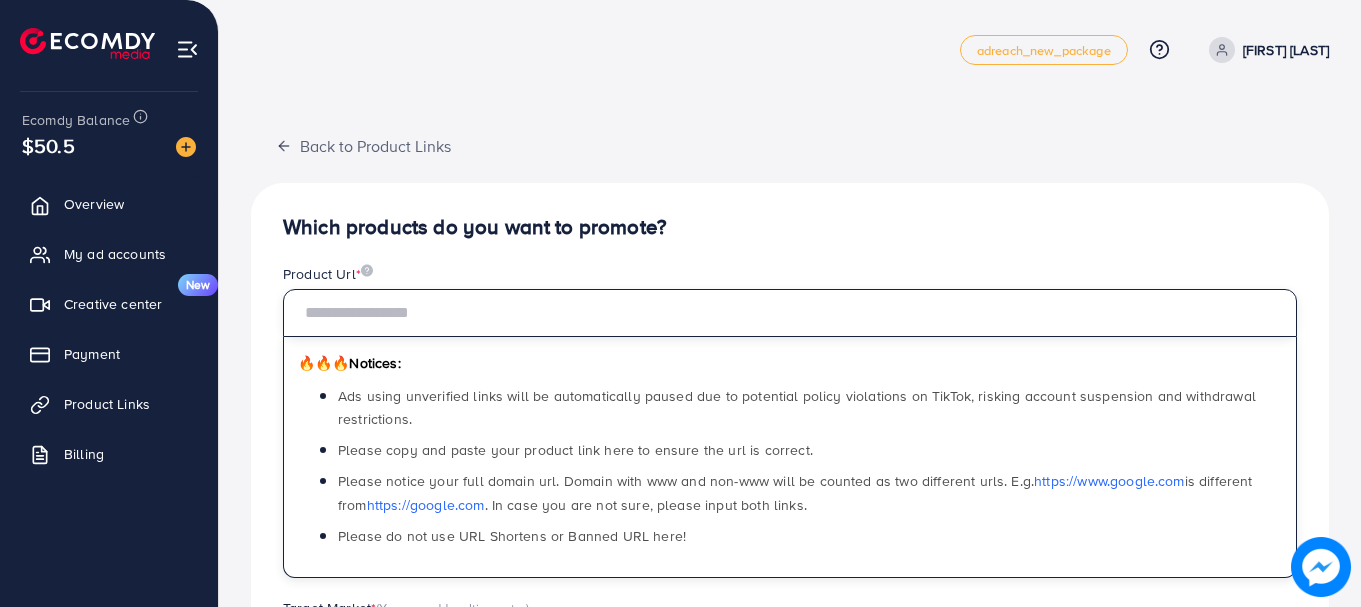 type on "**********" 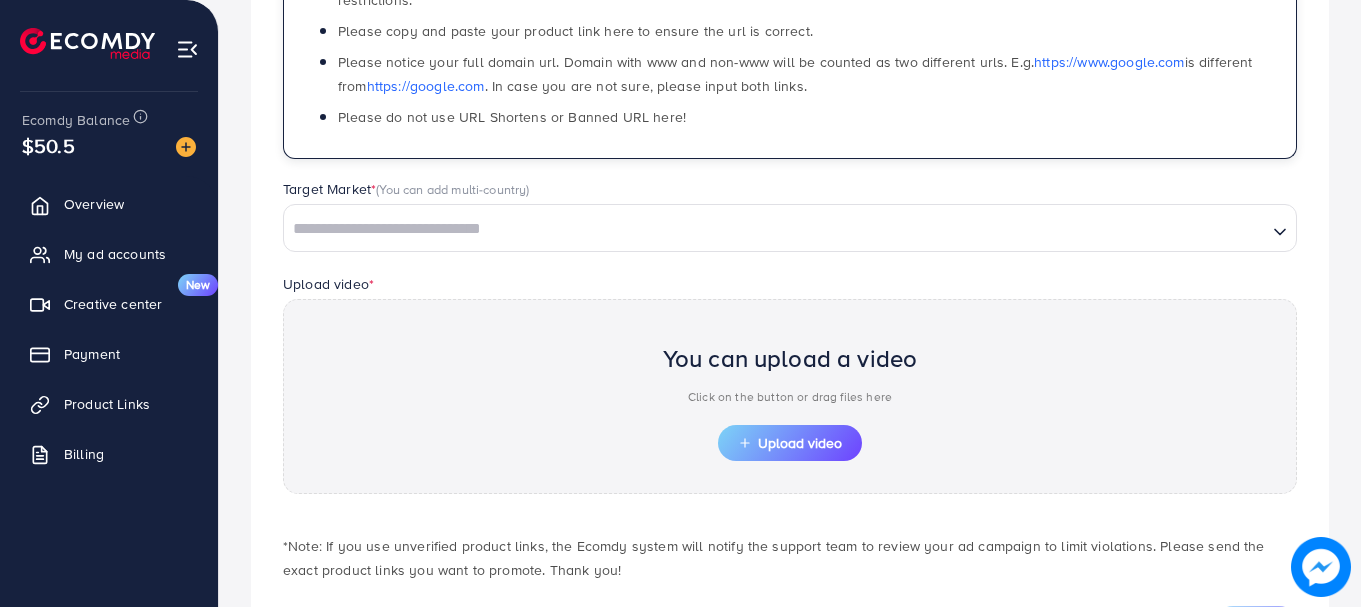 scroll, scrollTop: 472, scrollLeft: 0, axis: vertical 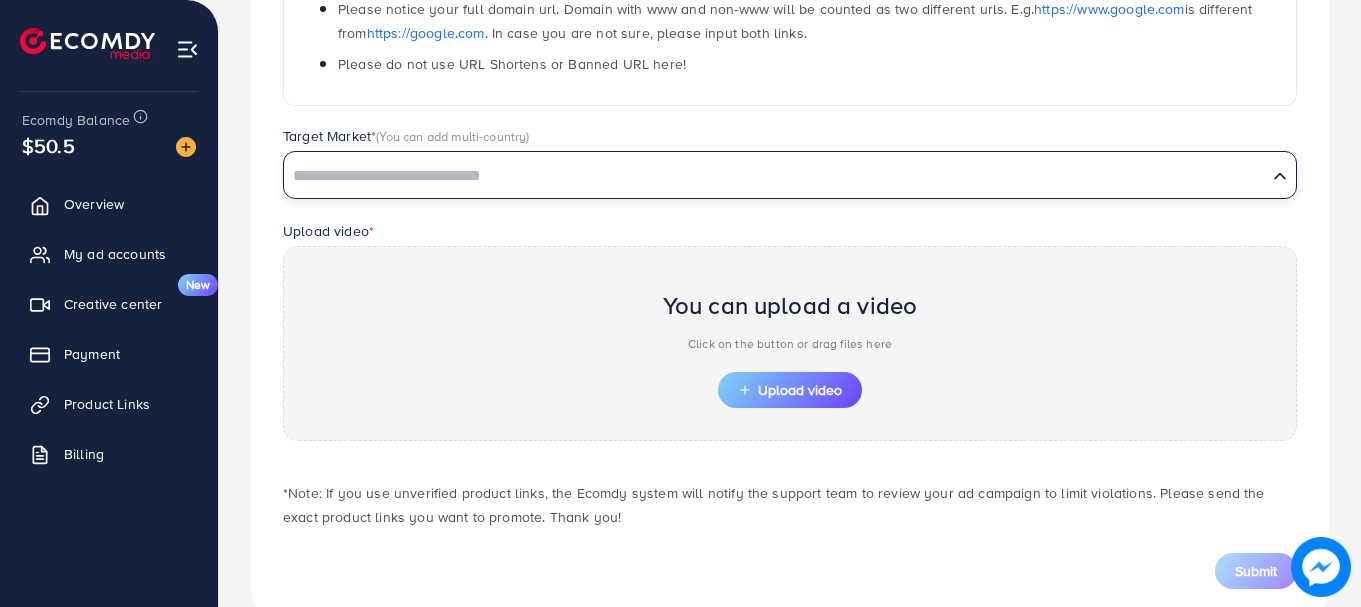 click at bounding box center (775, 176) 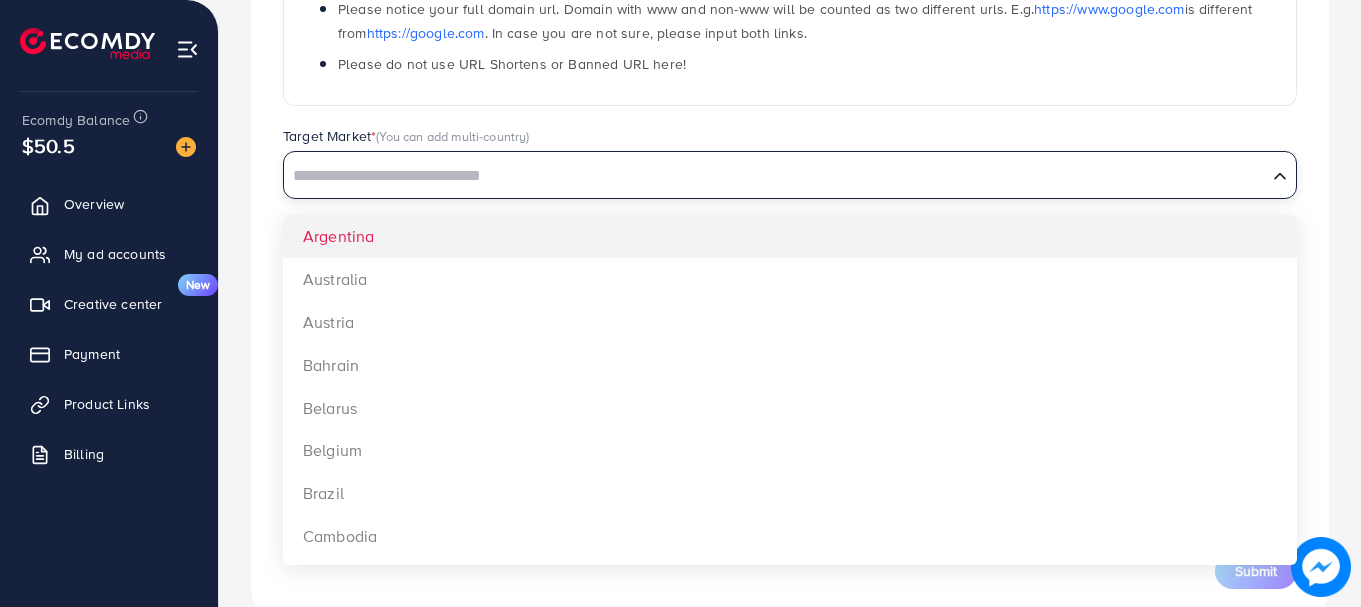 type on "*" 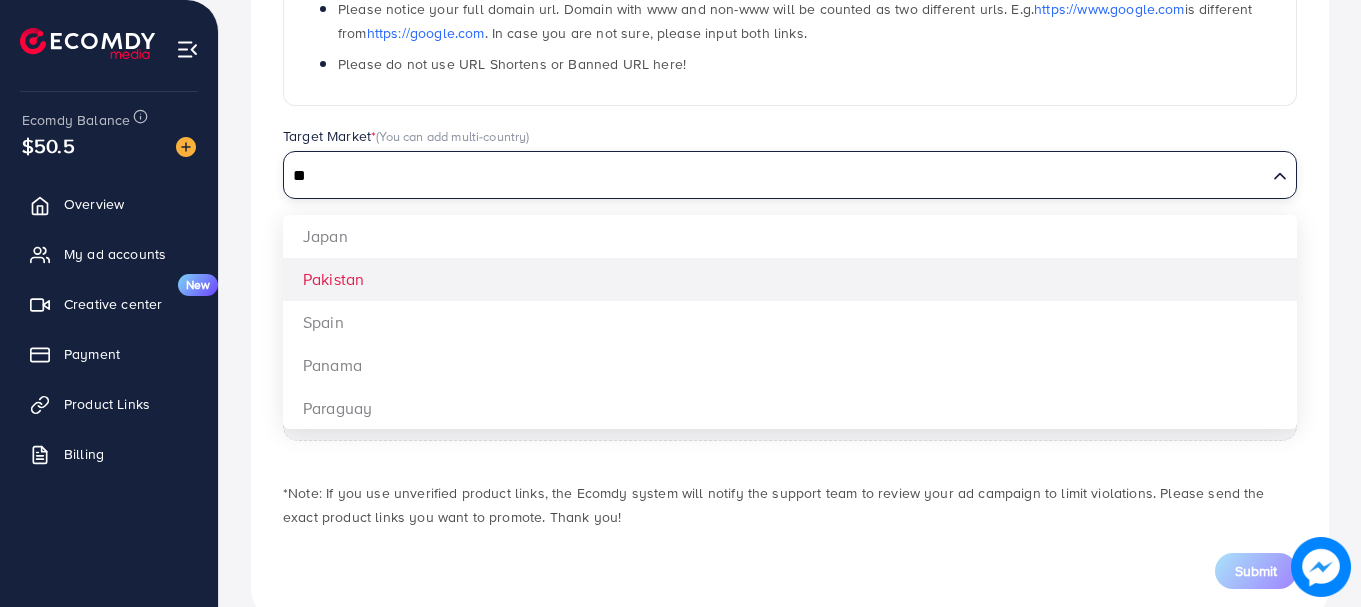 type on "**" 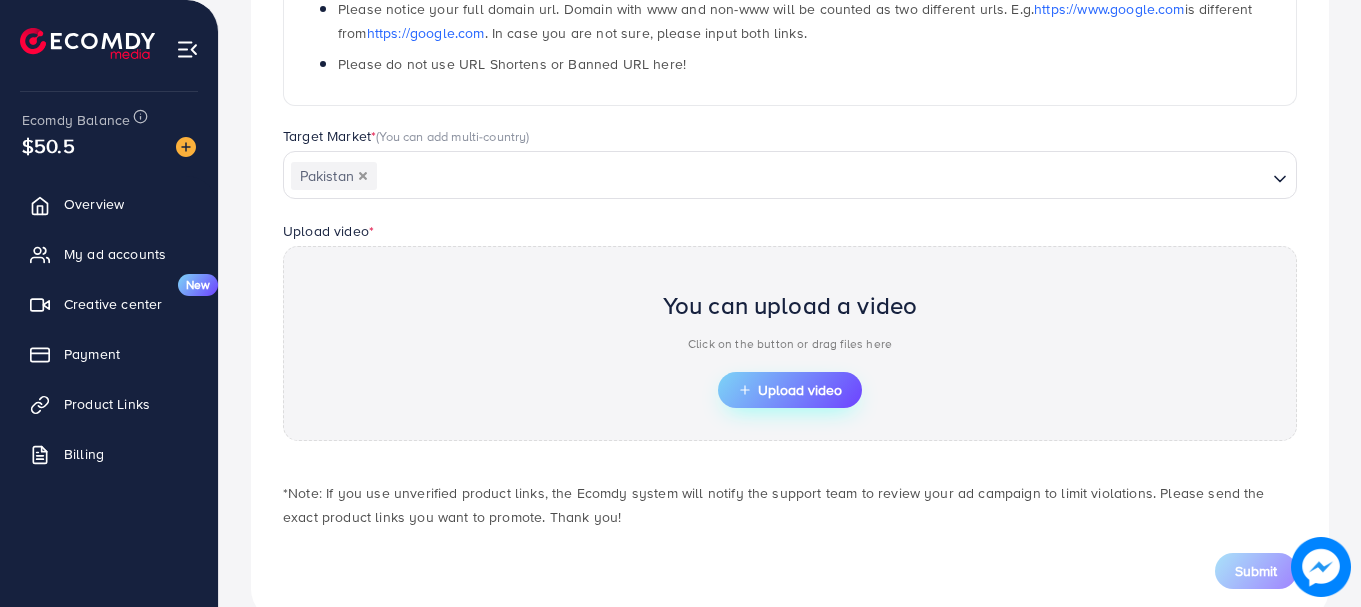 click on "Upload video" at bounding box center [790, 390] 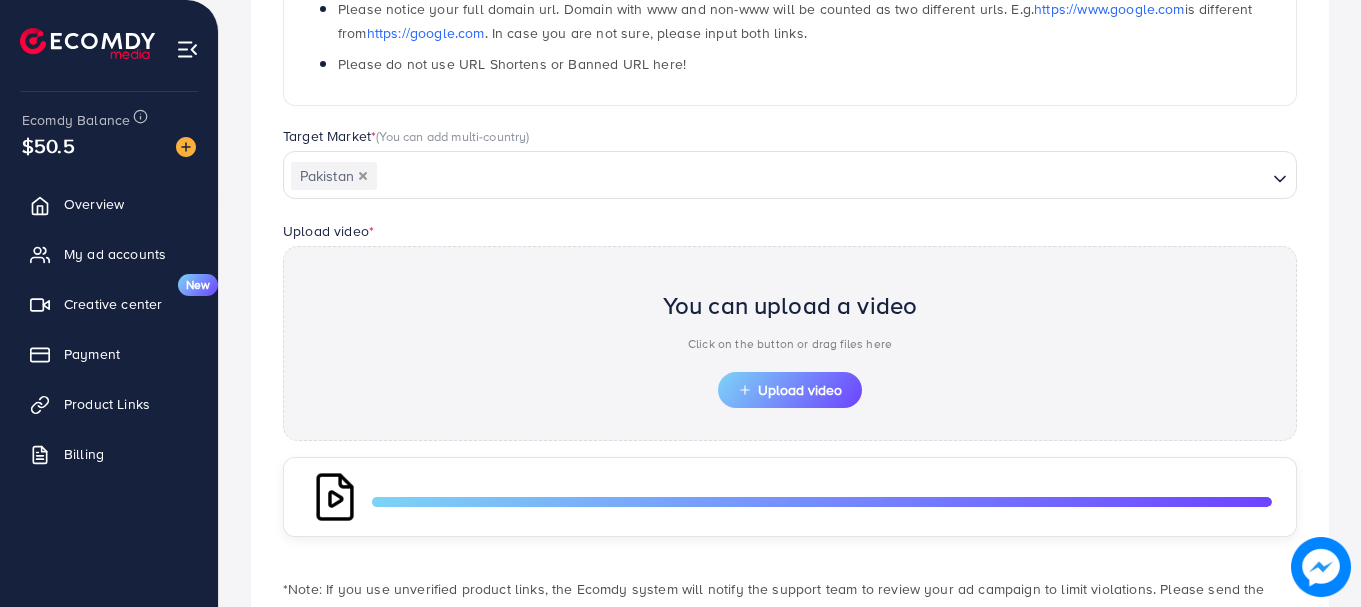 scroll, scrollTop: 614, scrollLeft: 0, axis: vertical 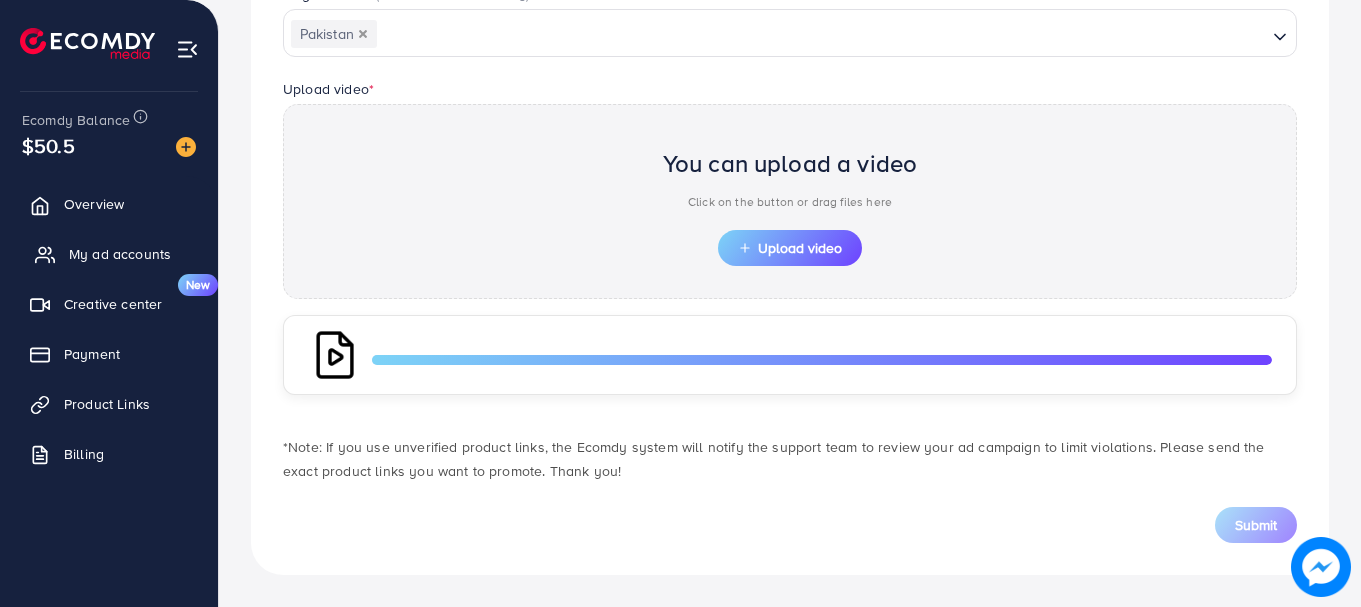 click on "My ad accounts" at bounding box center [109, 254] 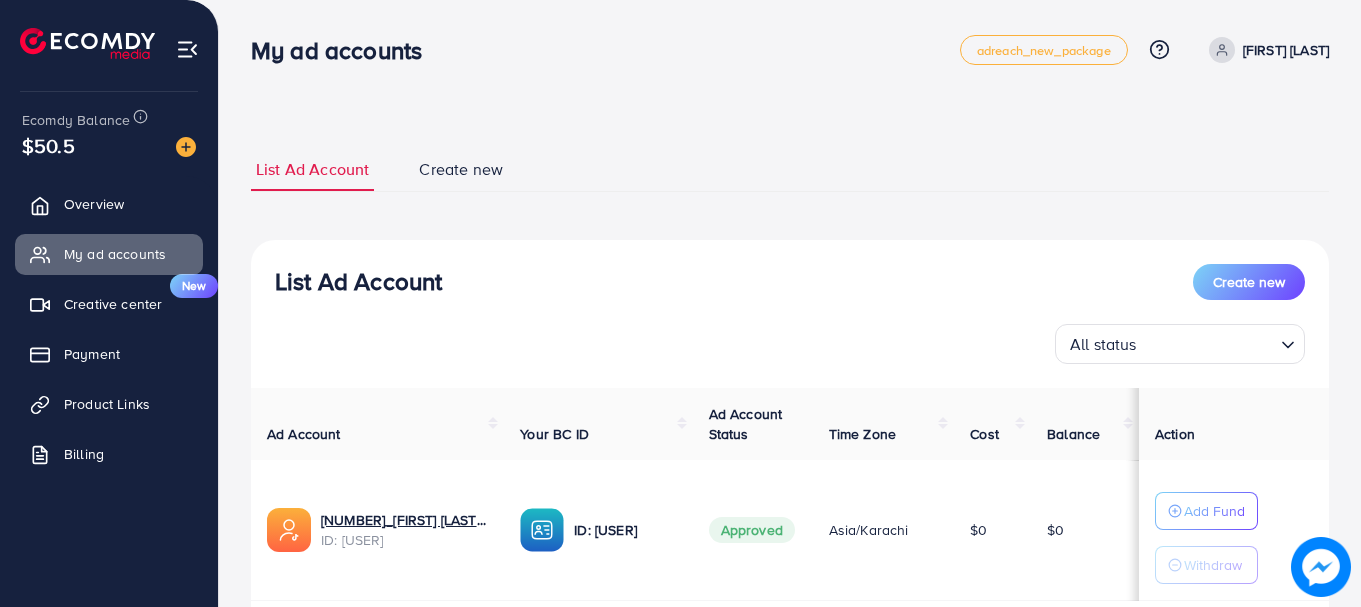 scroll, scrollTop: 138, scrollLeft: 0, axis: vertical 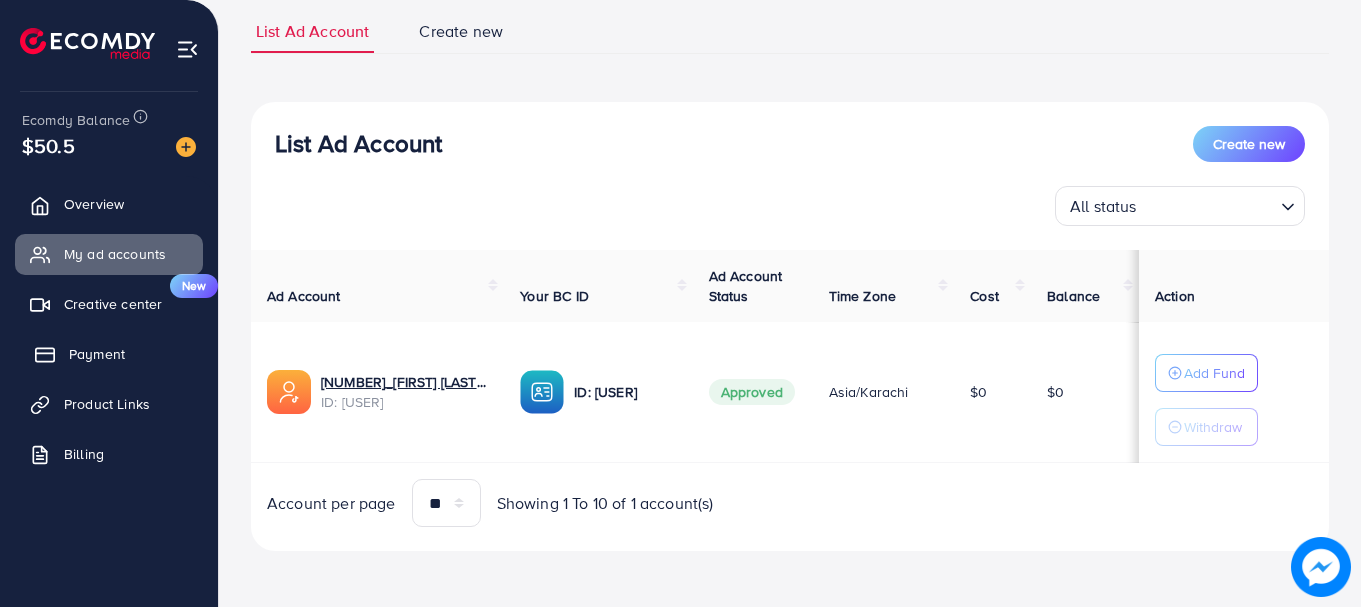 click on "Payment" at bounding box center [97, 354] 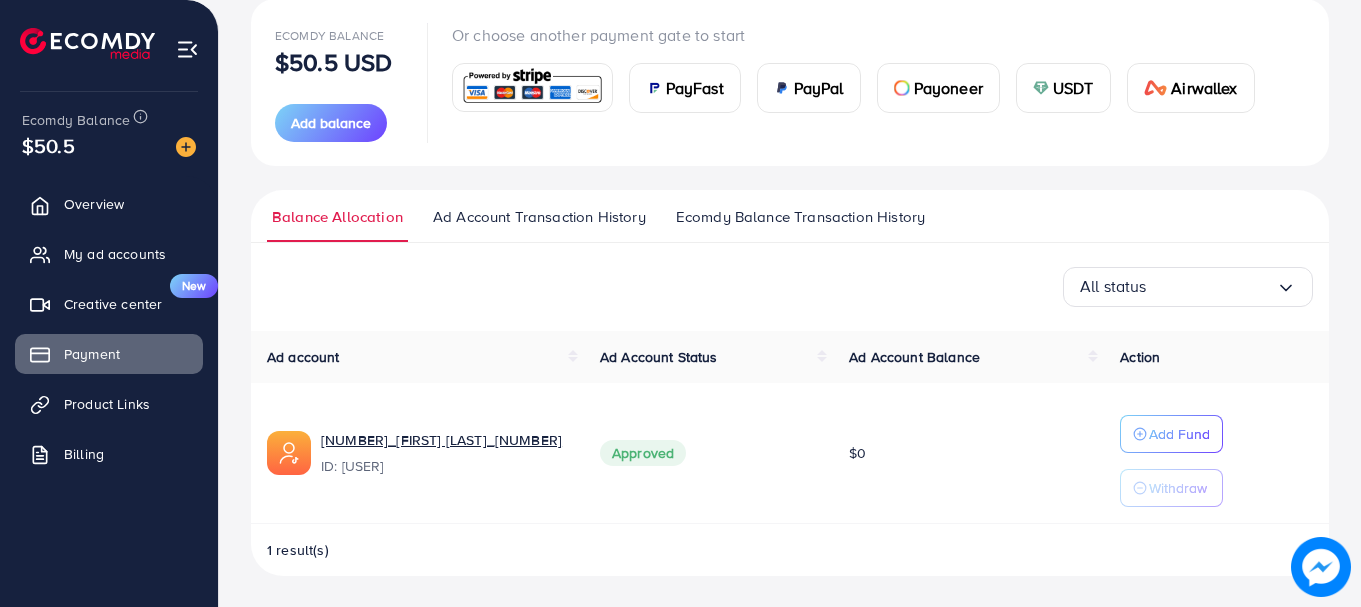 scroll, scrollTop: 241, scrollLeft: 0, axis: vertical 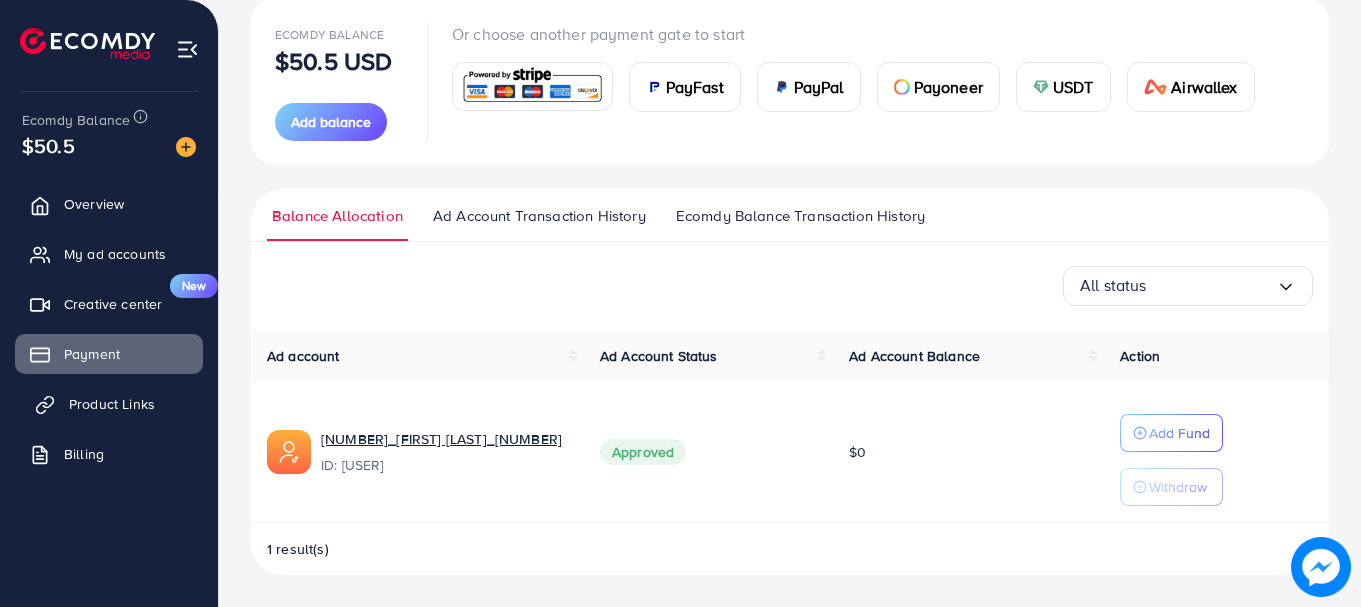 click on "Product Links" at bounding box center (112, 404) 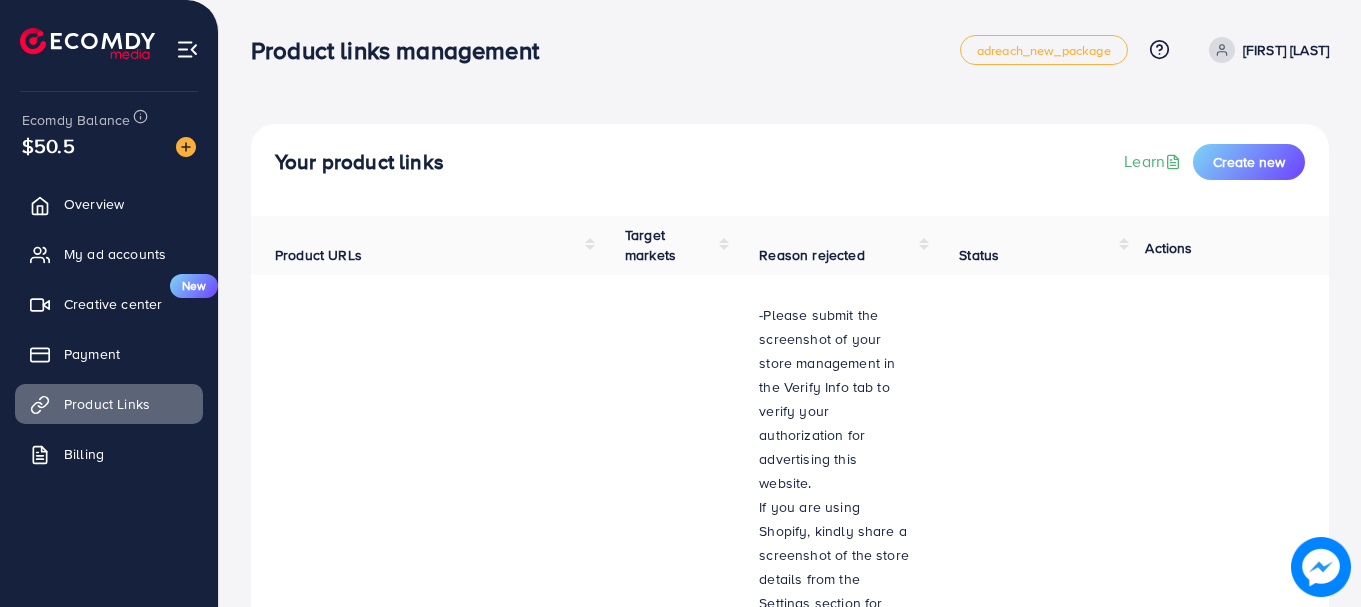 click 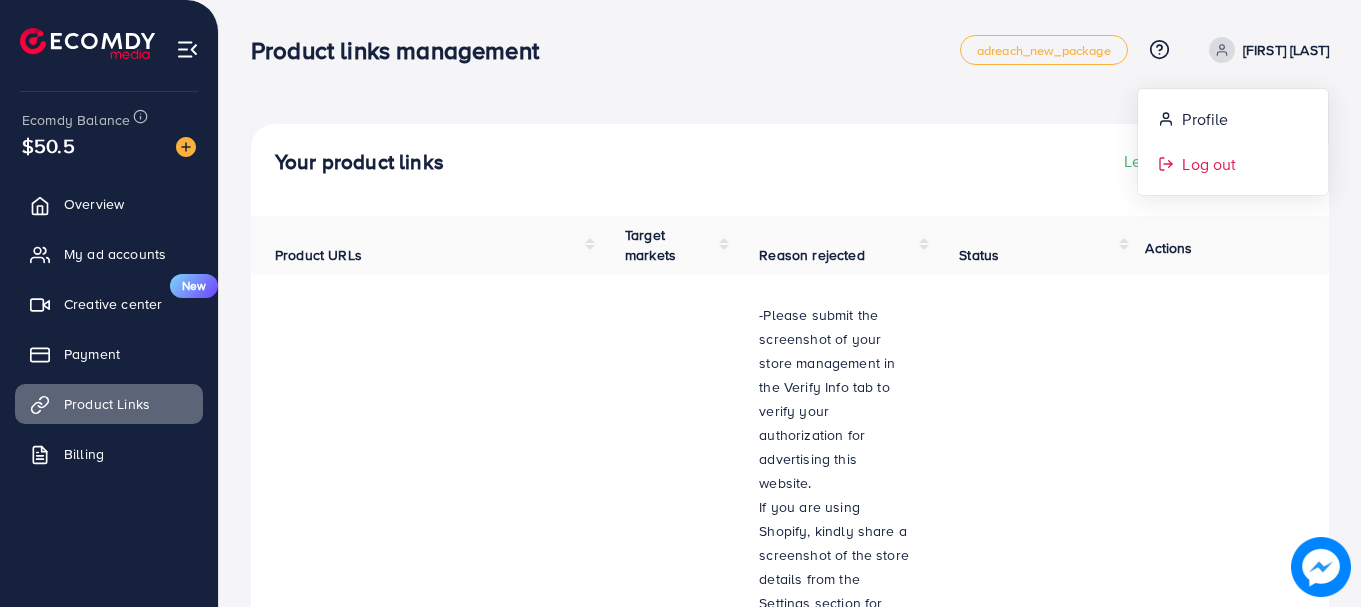 click on "Log out" at bounding box center (1209, 164) 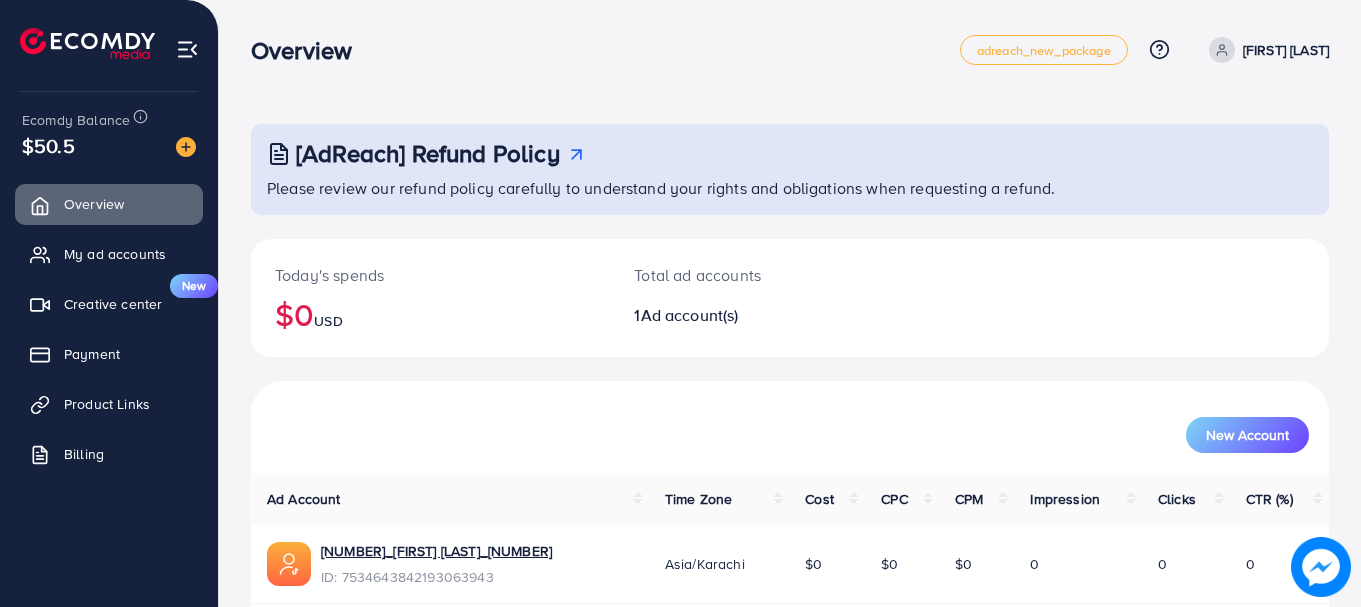 scroll, scrollTop: 0, scrollLeft: 0, axis: both 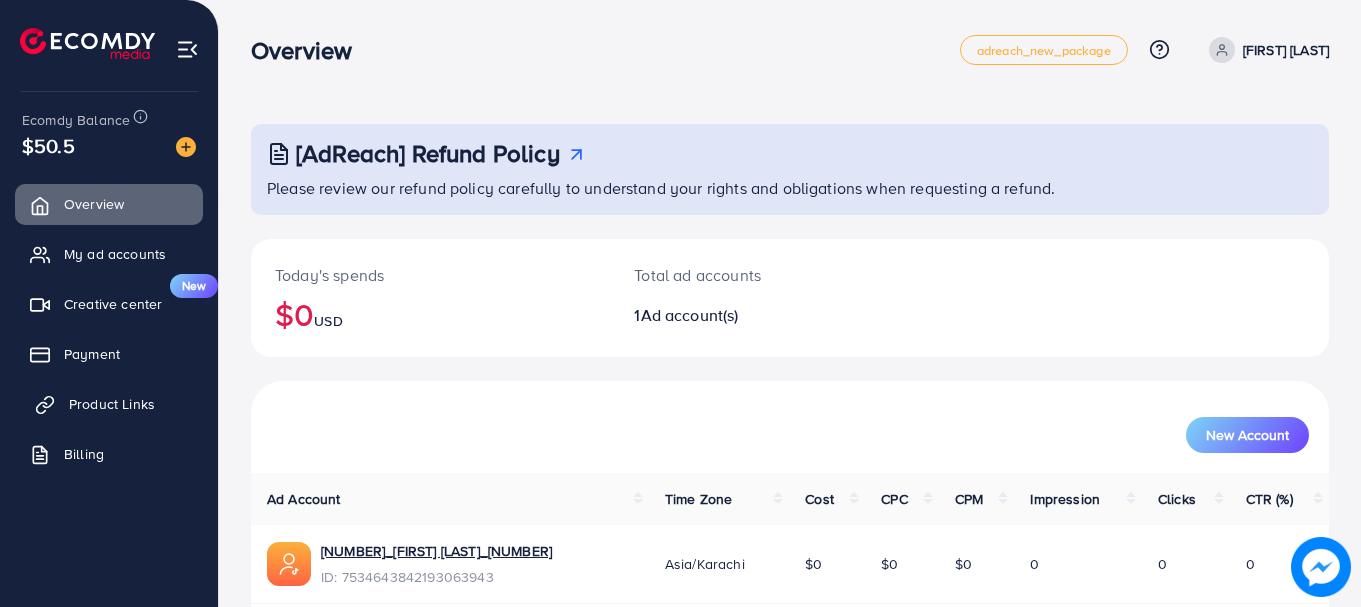 click on "Product Links" at bounding box center (112, 404) 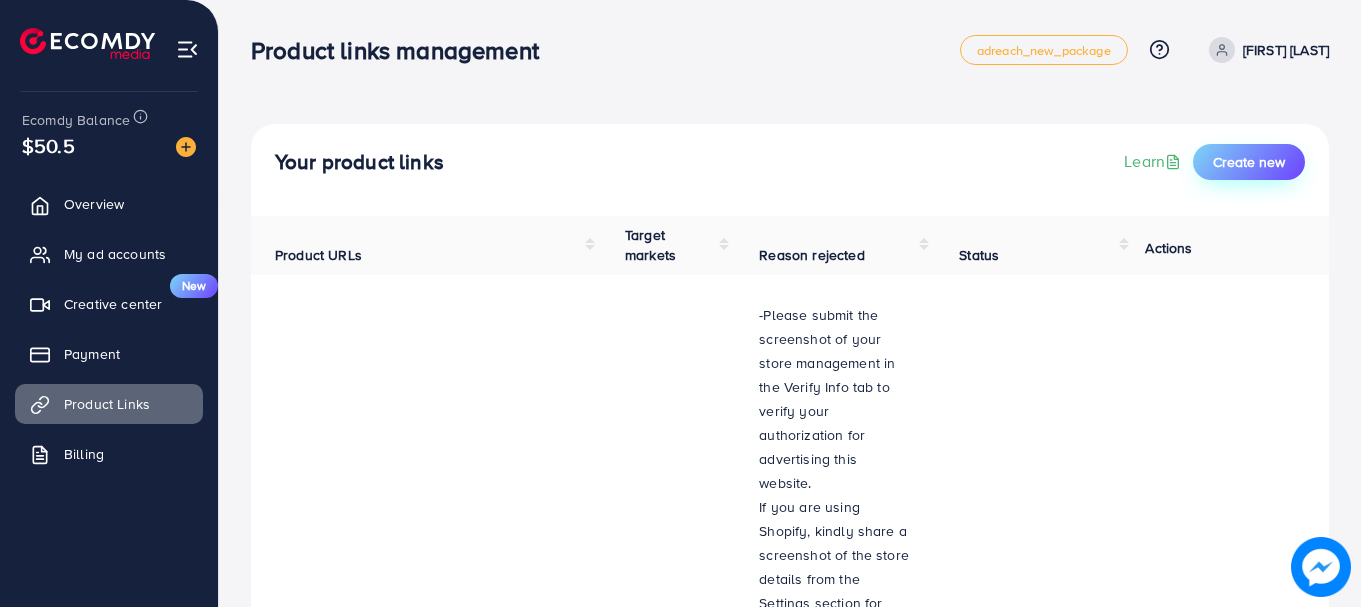 click on "Create new" at bounding box center (1249, 162) 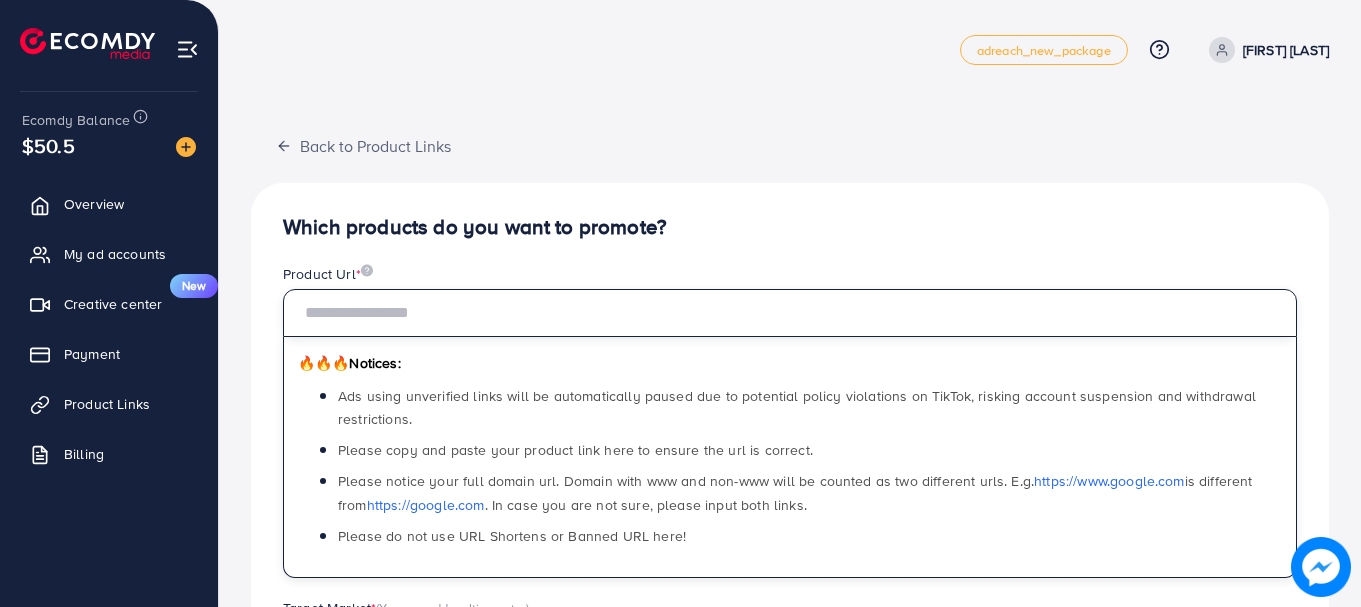click at bounding box center (790, 313) 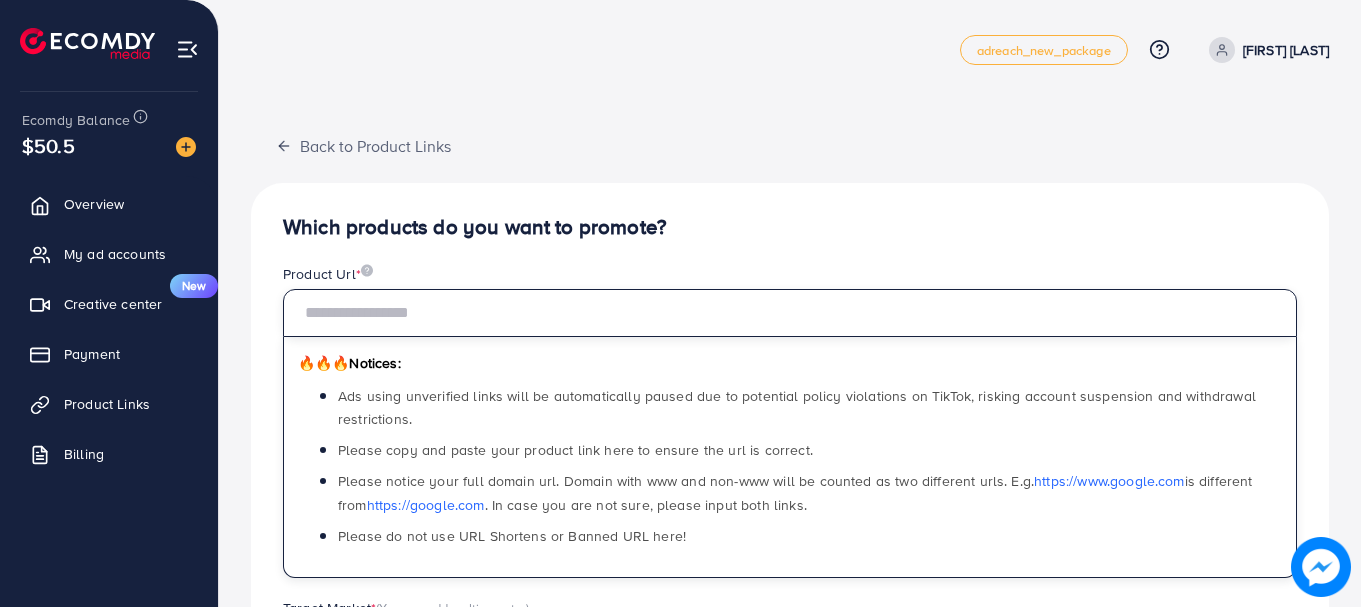 type on "**********" 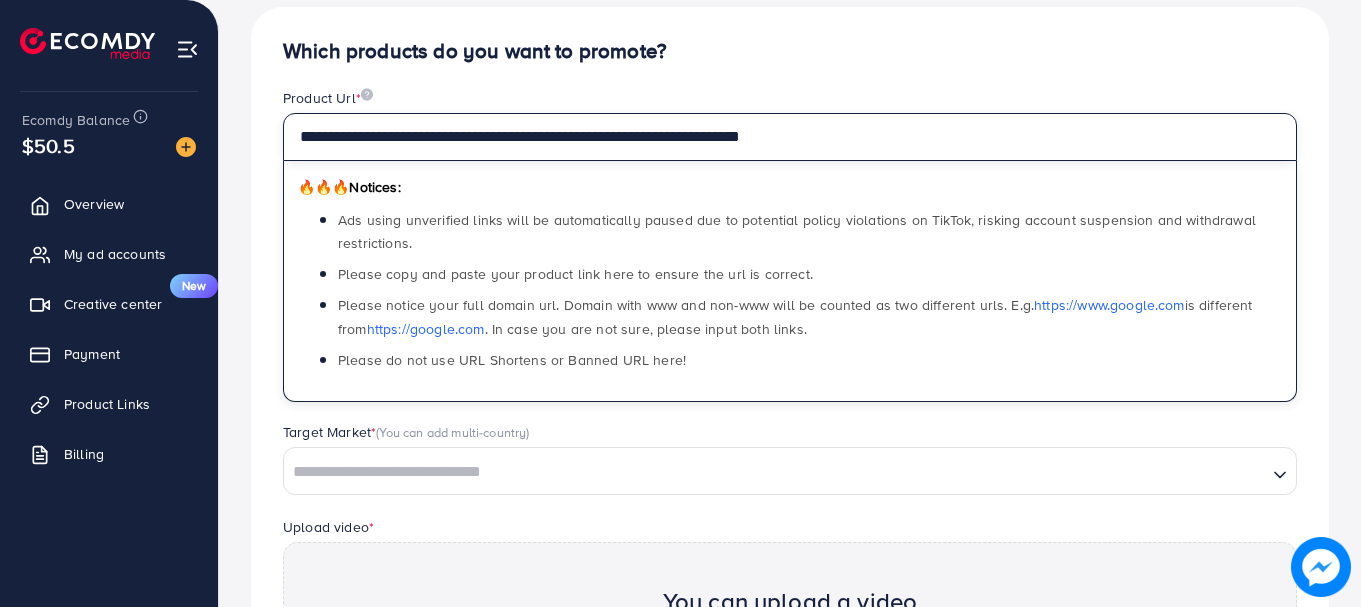 scroll, scrollTop: 229, scrollLeft: 0, axis: vertical 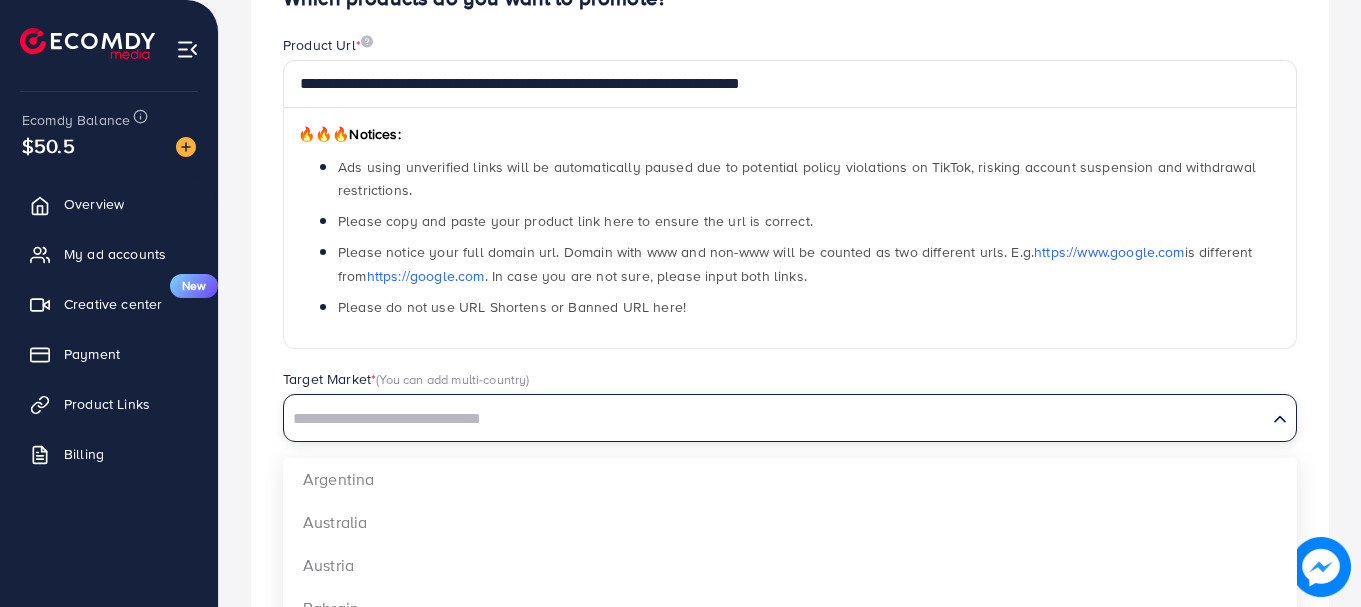 click at bounding box center (775, 419) 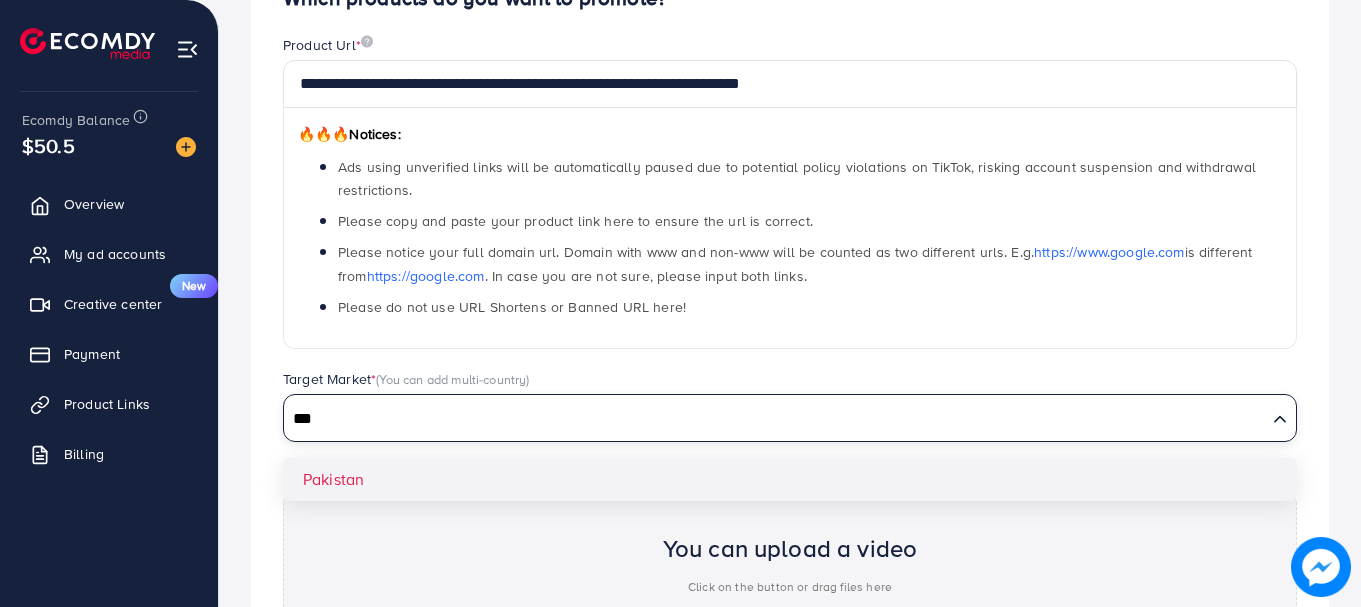 type on "***" 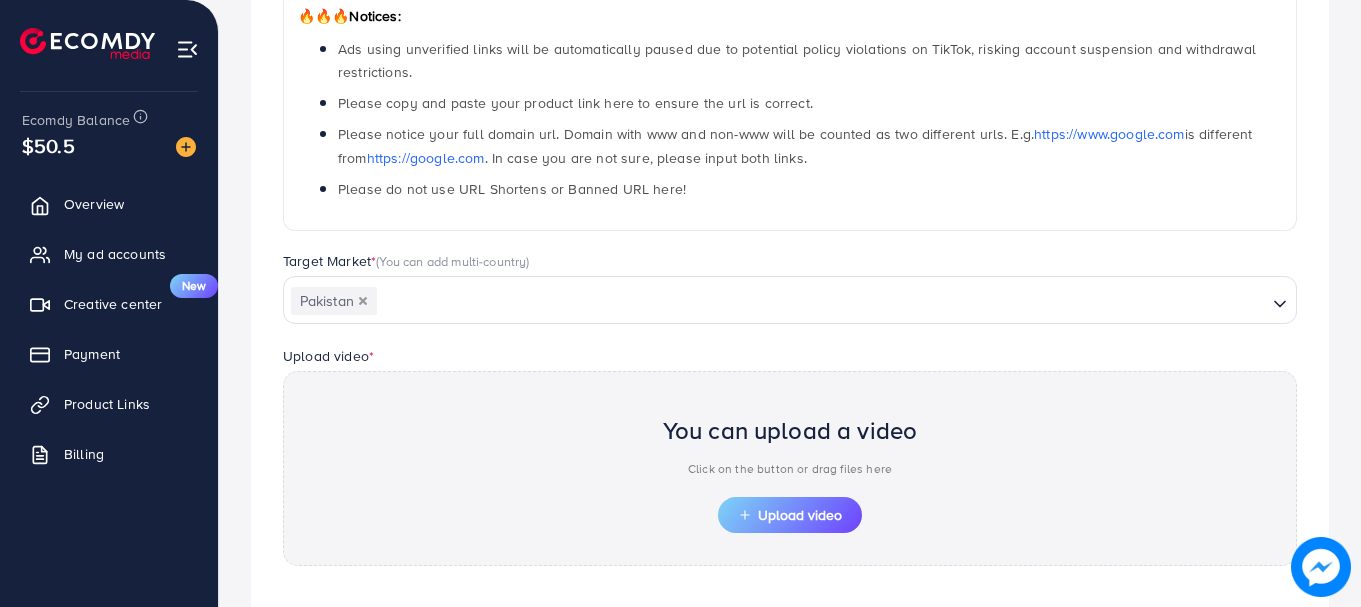 scroll, scrollTop: 403, scrollLeft: 0, axis: vertical 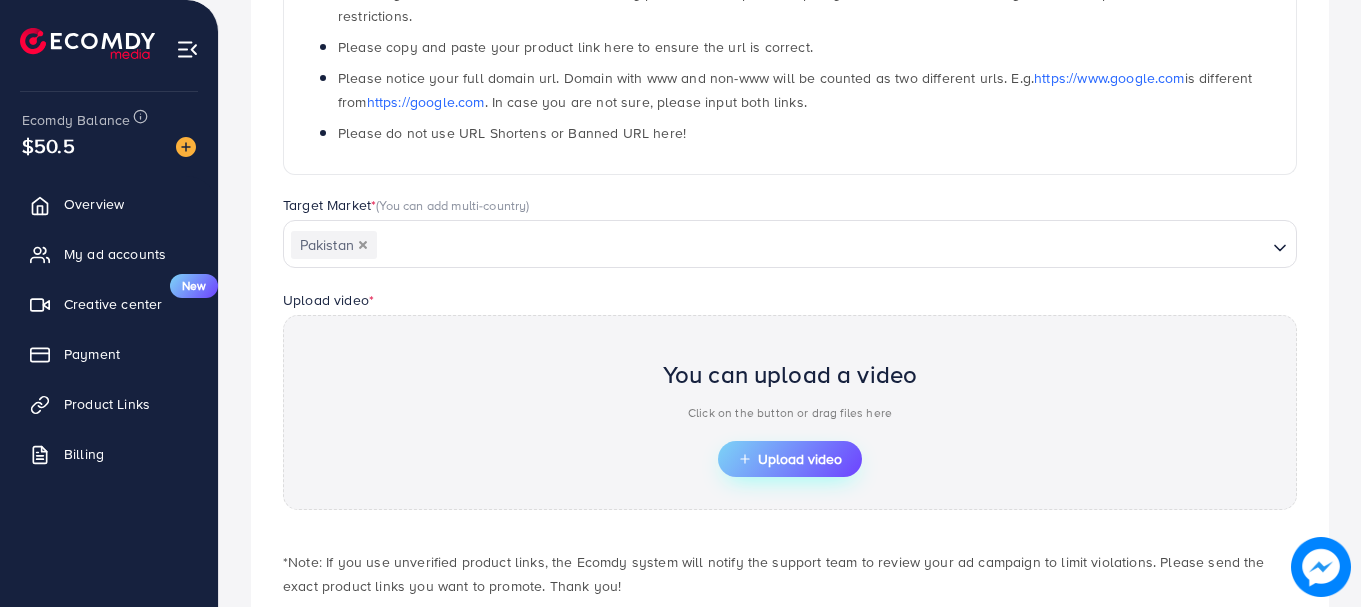 click on "Upload video" at bounding box center [790, 459] 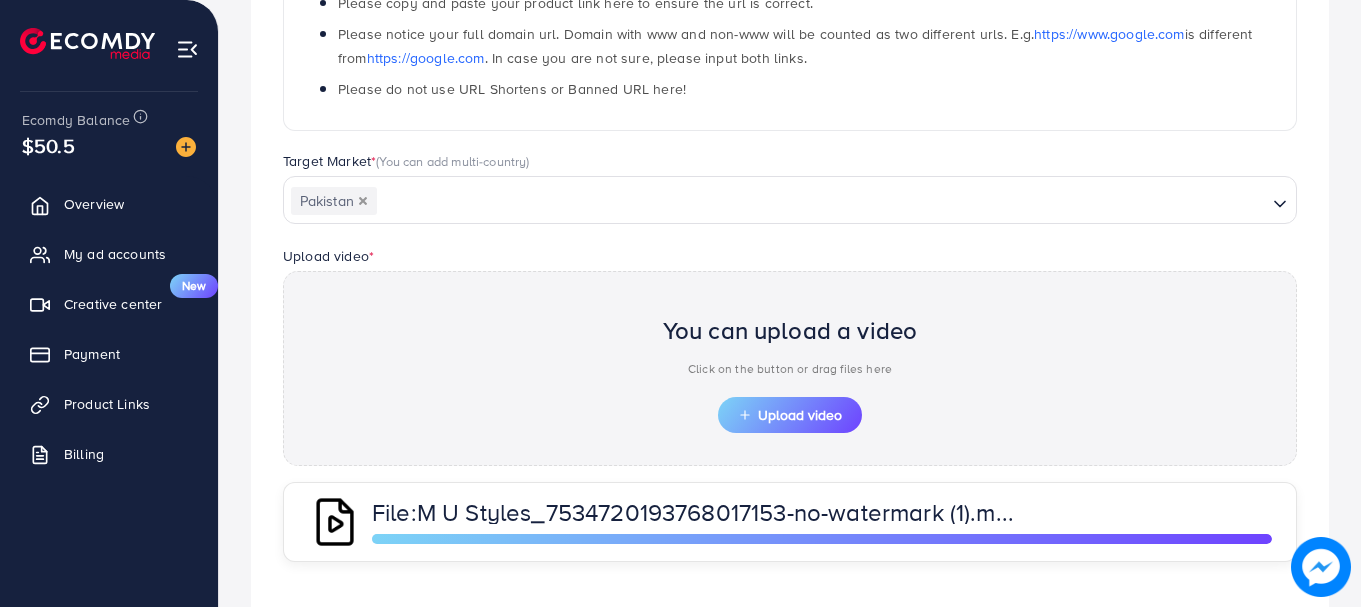 scroll, scrollTop: 614, scrollLeft: 0, axis: vertical 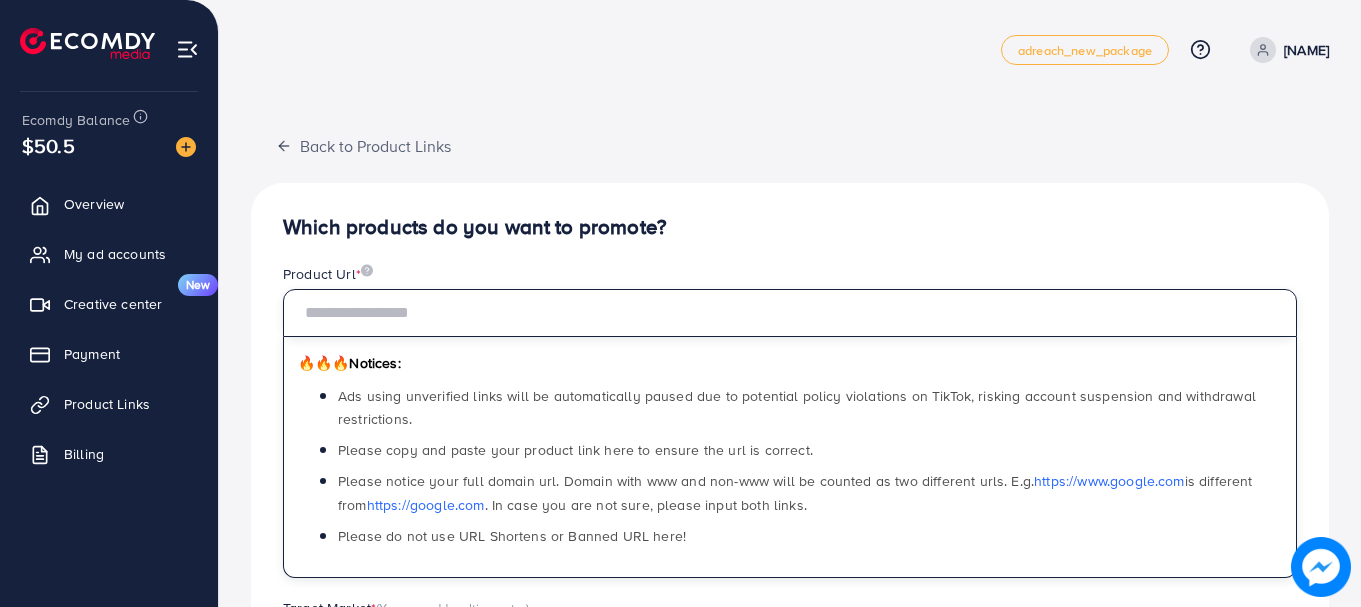 click at bounding box center (790, 313) 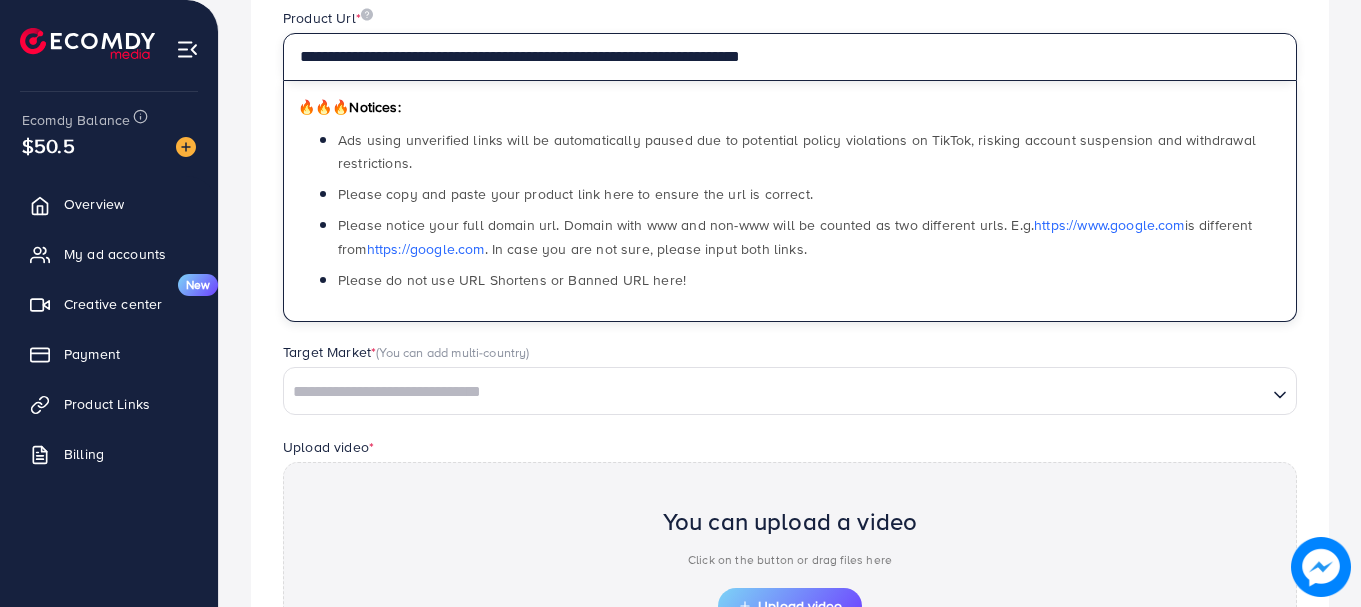 scroll, scrollTop: 264, scrollLeft: 0, axis: vertical 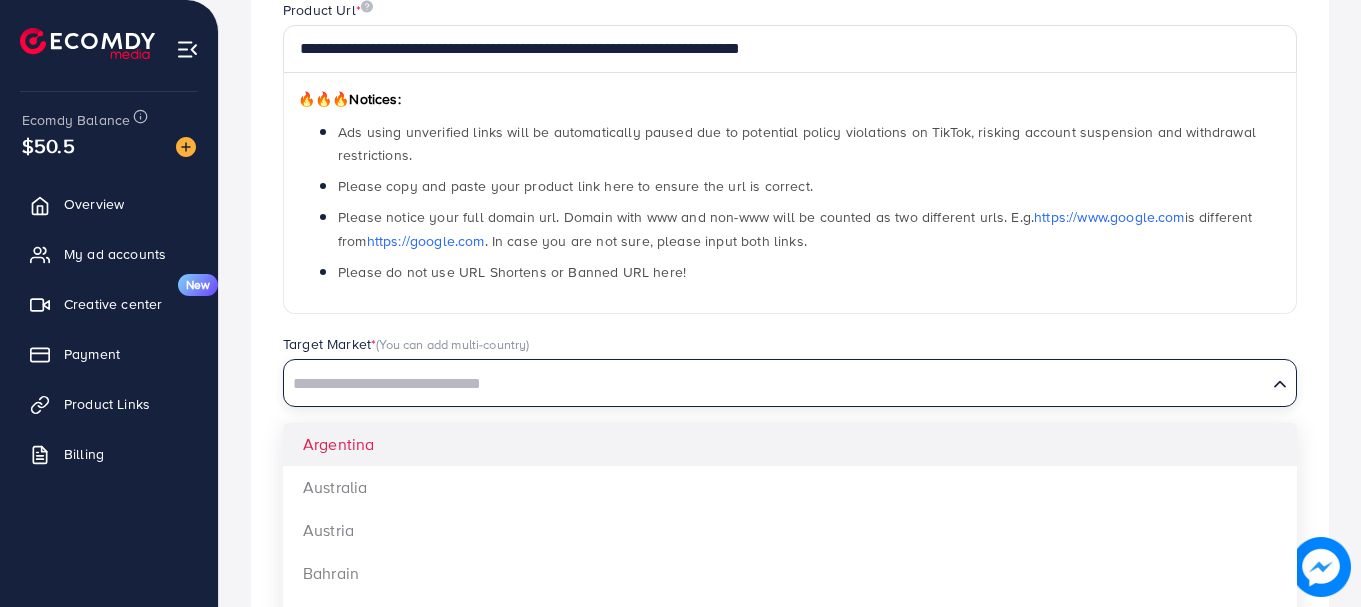 click at bounding box center [775, 382] 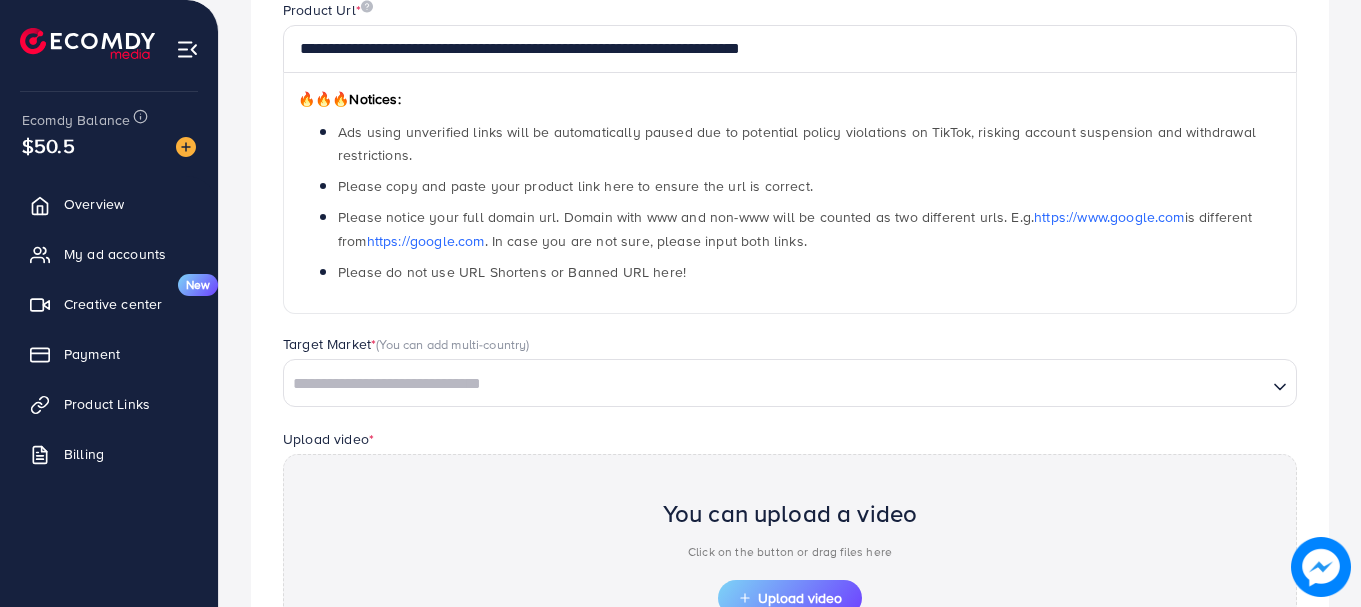 click at bounding box center (775, 382) 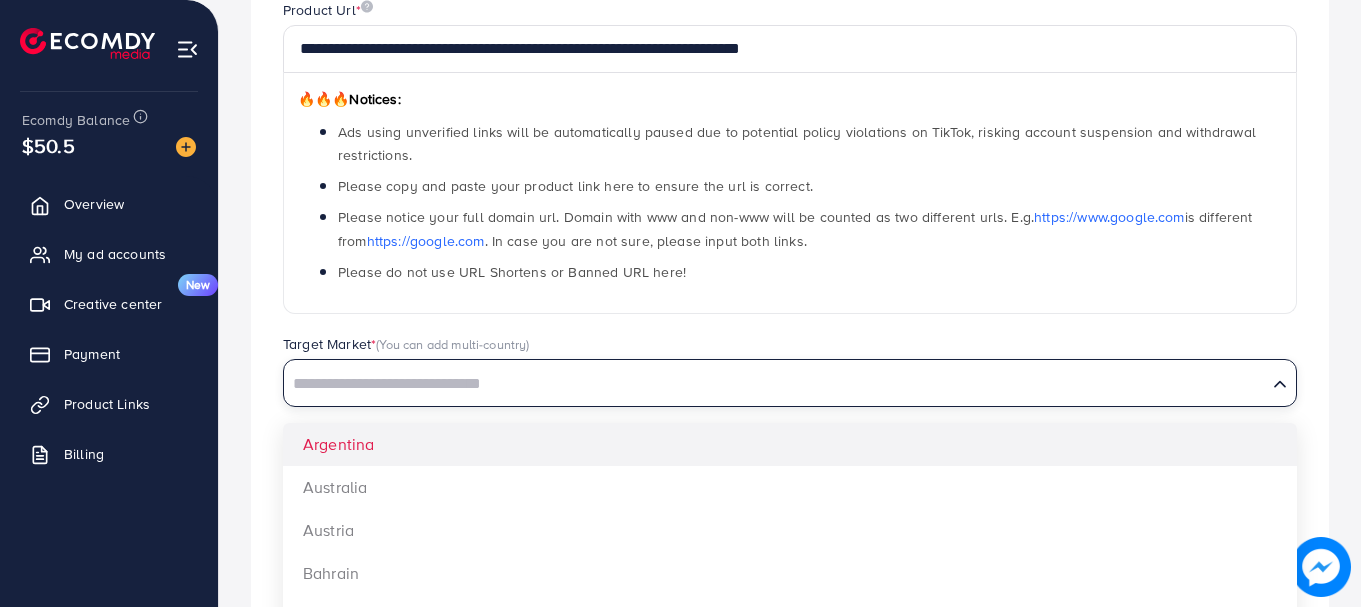 click at bounding box center [775, 382] 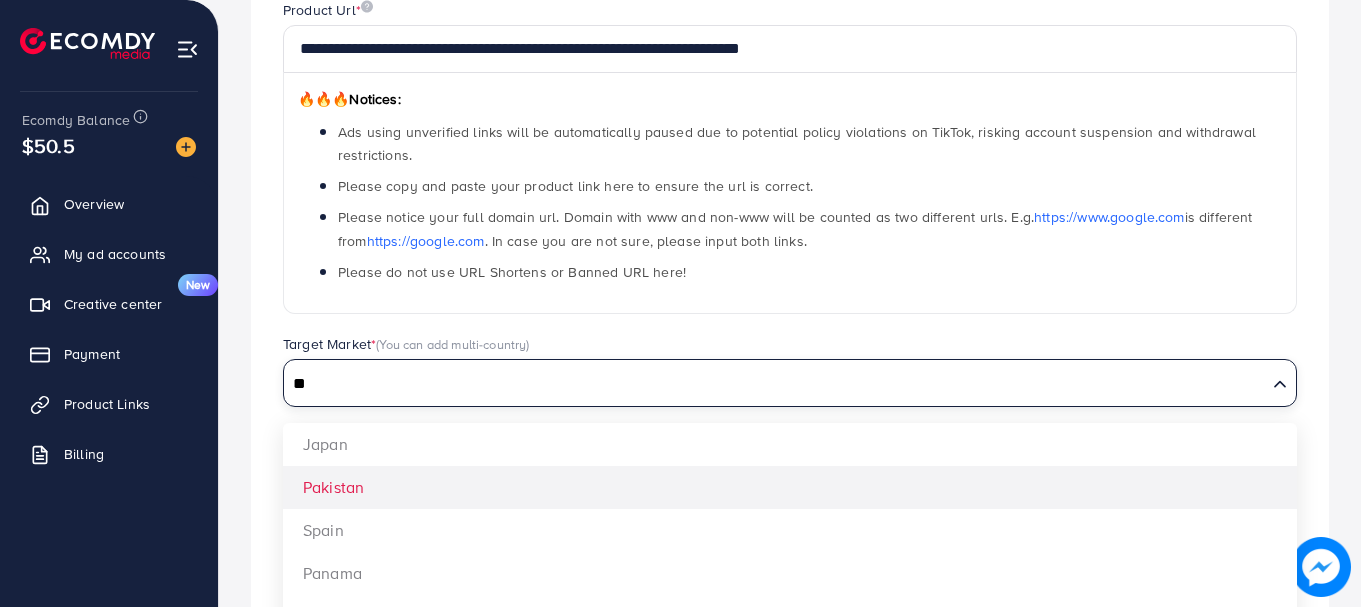 type on "**" 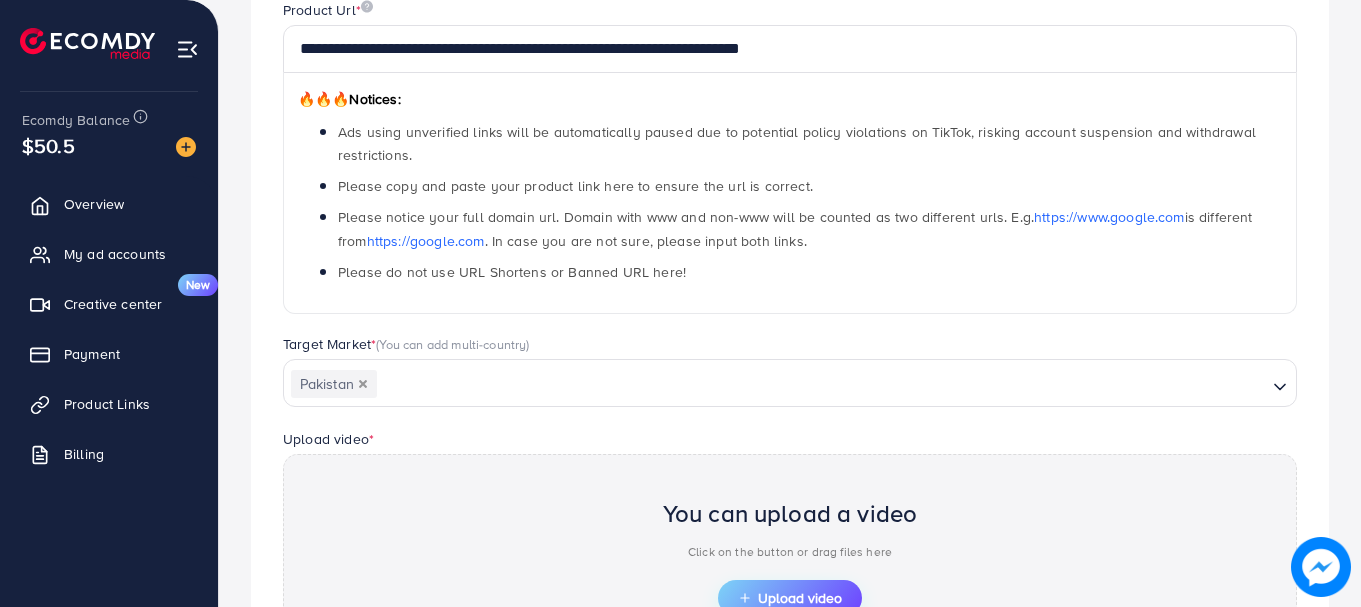 click on "Upload video" at bounding box center (790, 598) 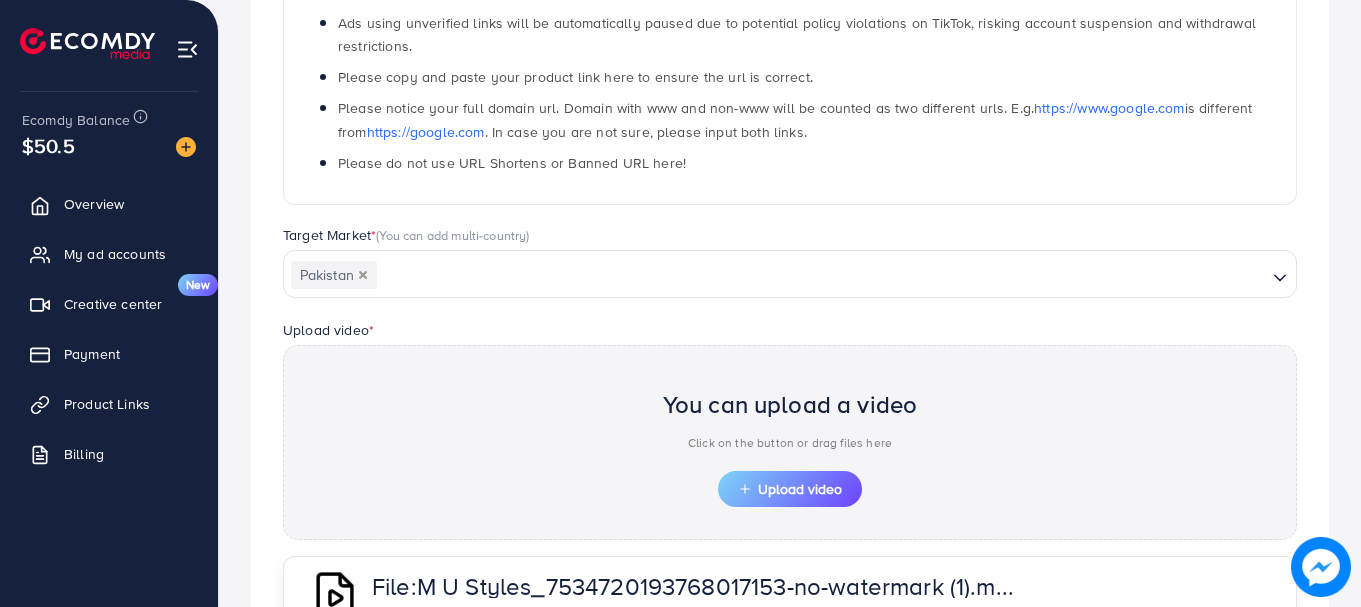 scroll, scrollTop: 614, scrollLeft: 0, axis: vertical 